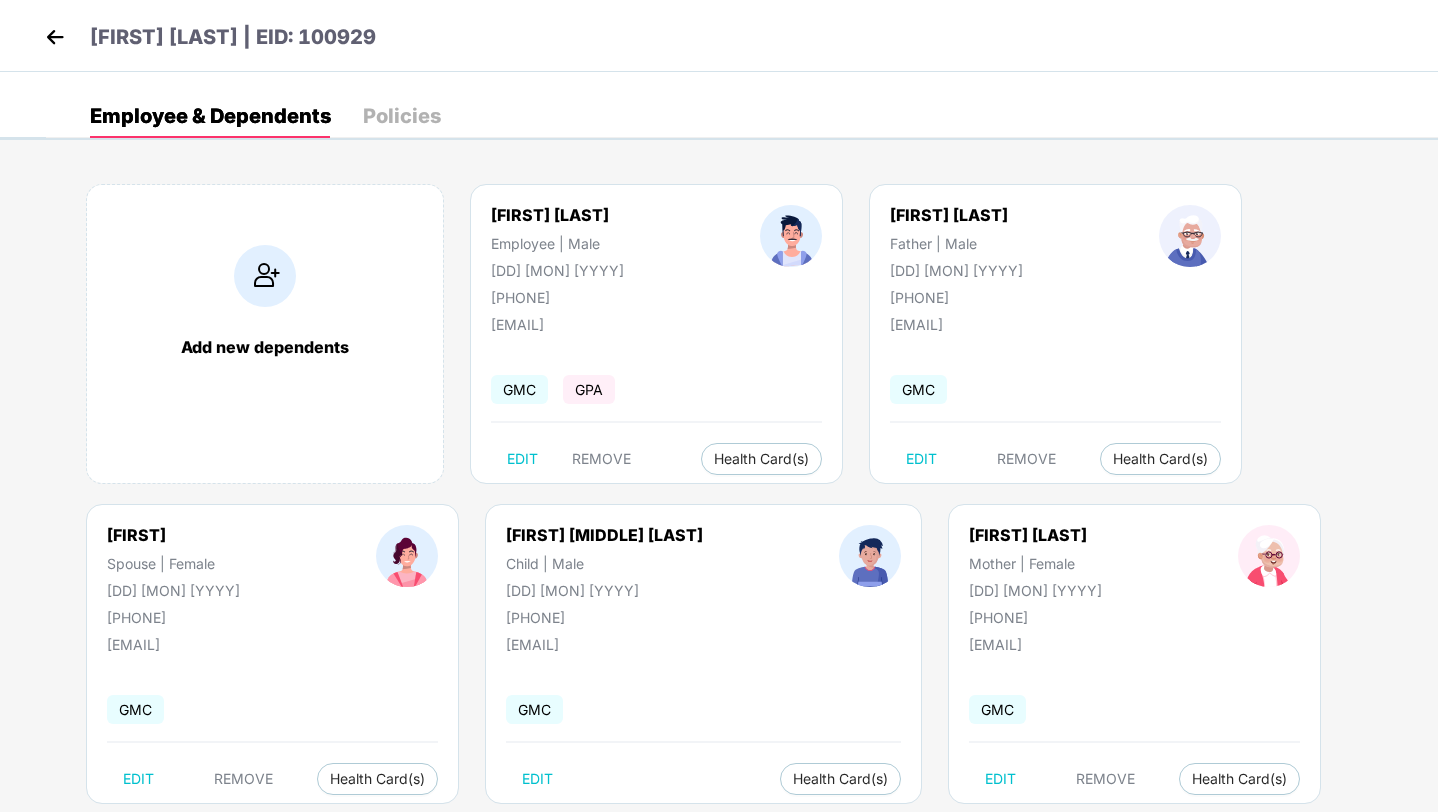 scroll, scrollTop: 0, scrollLeft: 0, axis: both 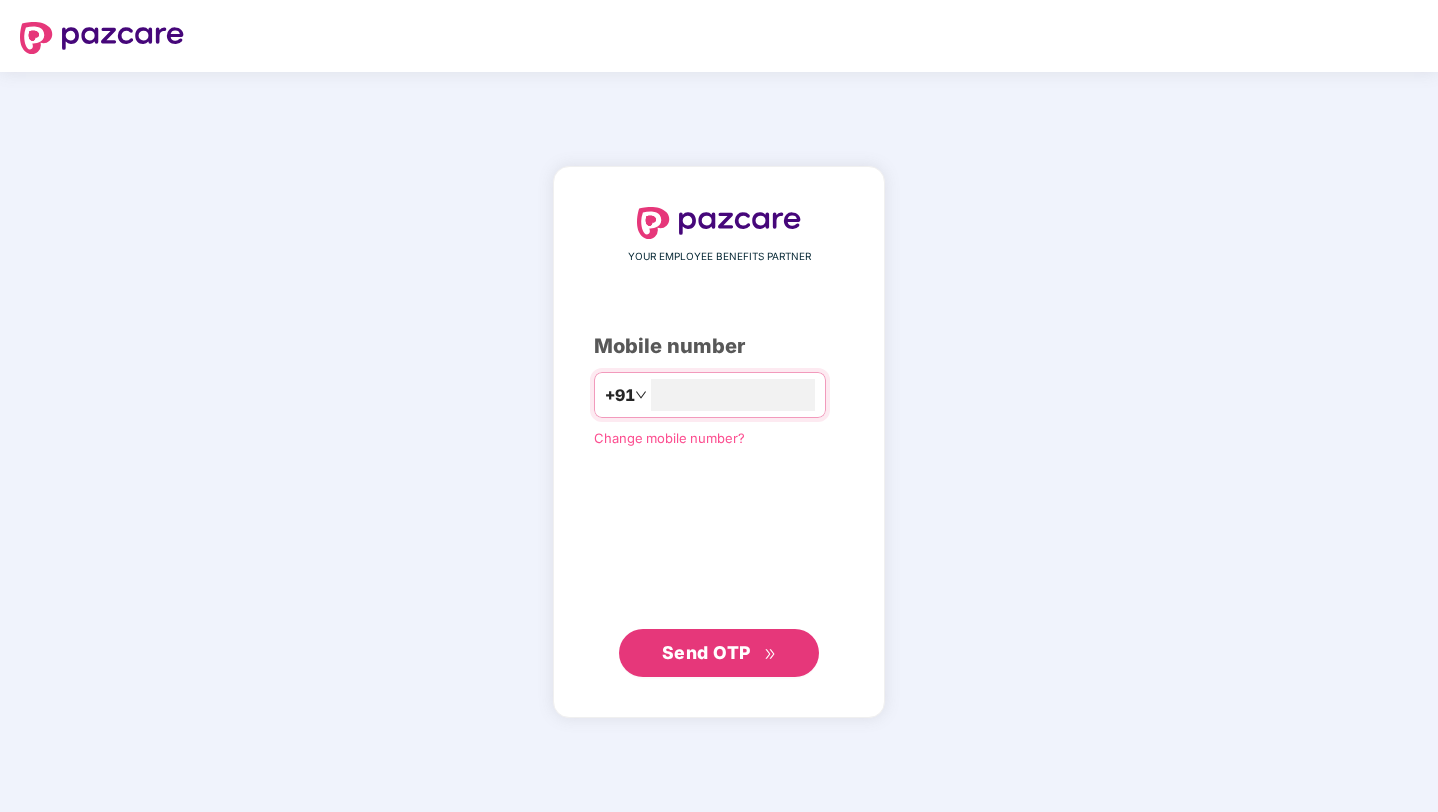type on "*" 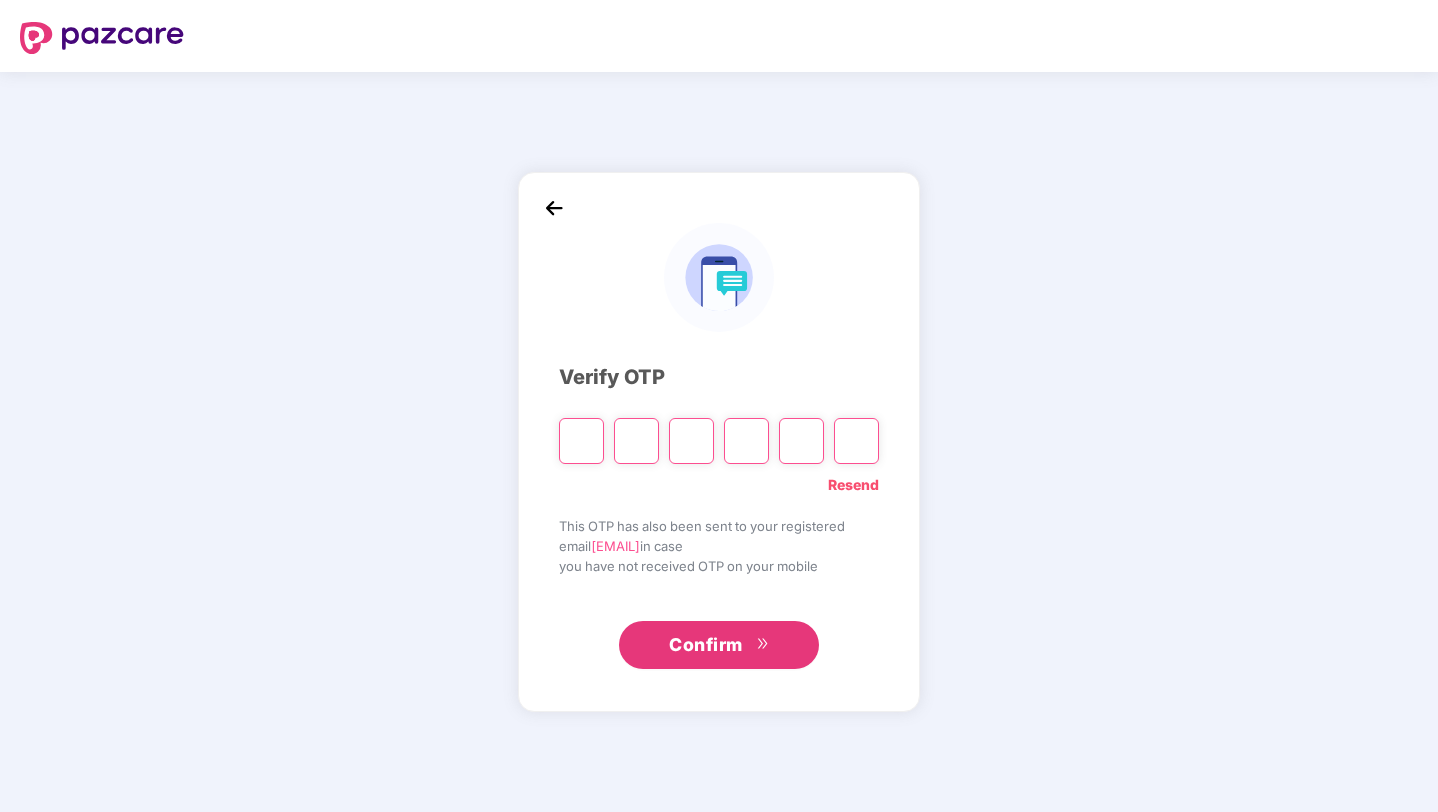 type on "*" 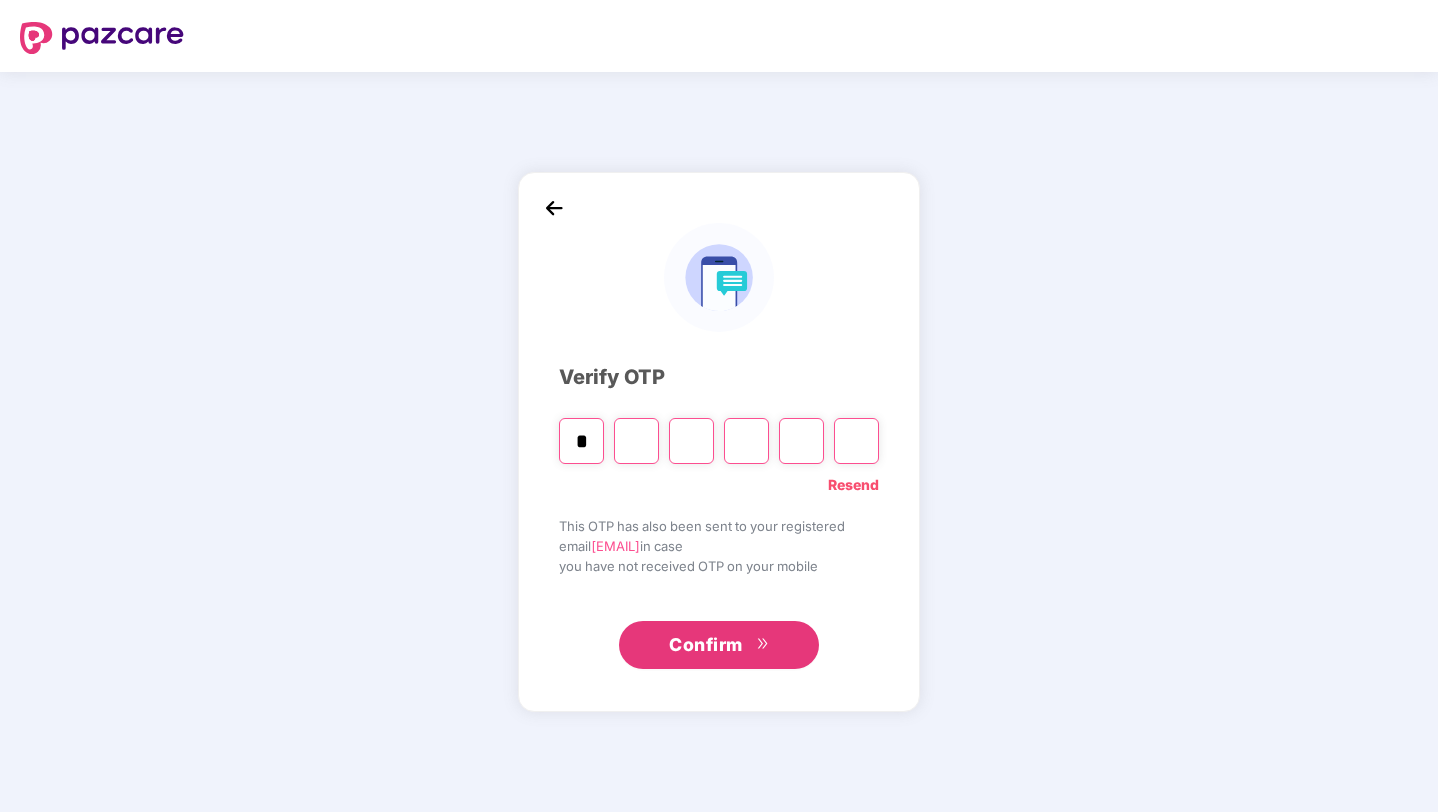 type on "*" 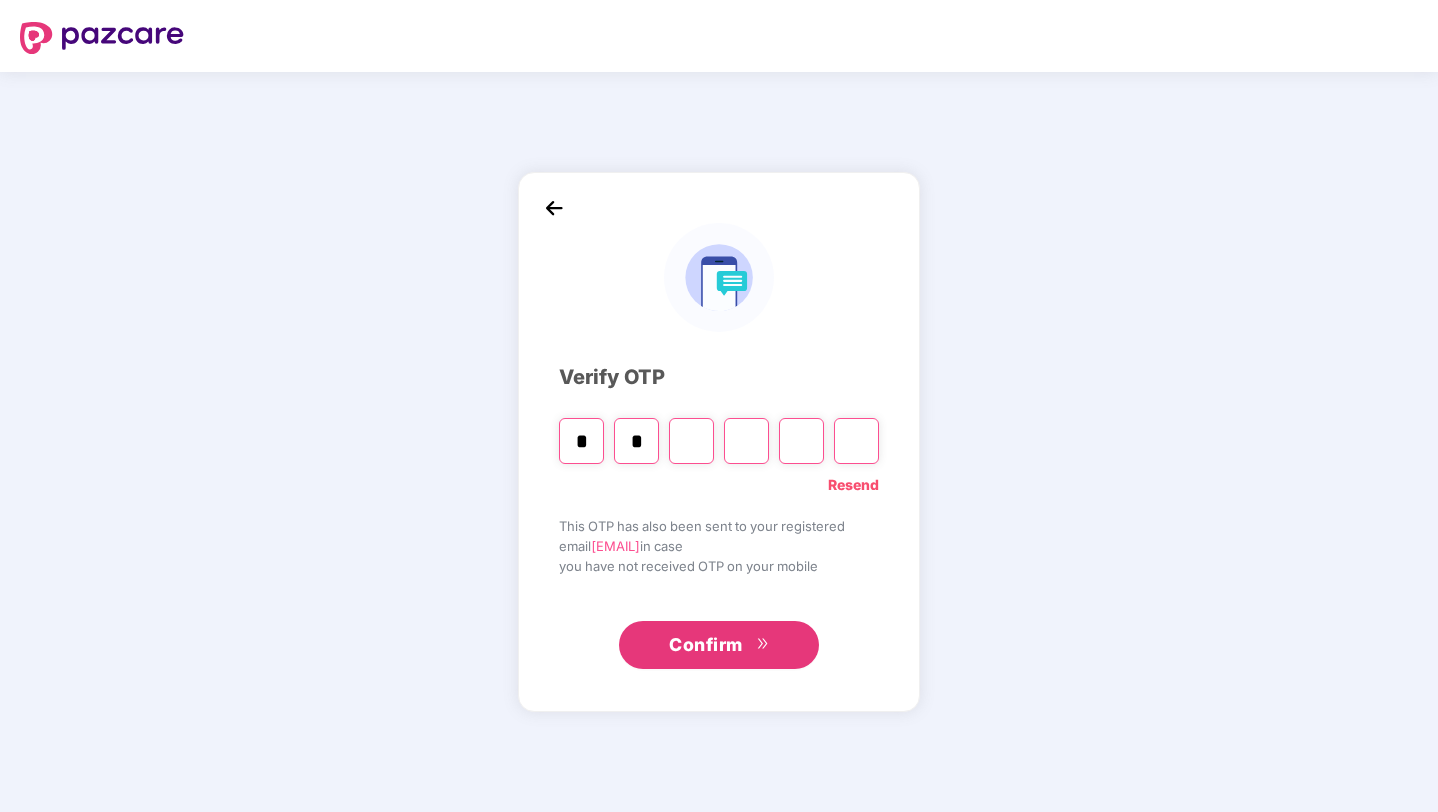 type on "*" 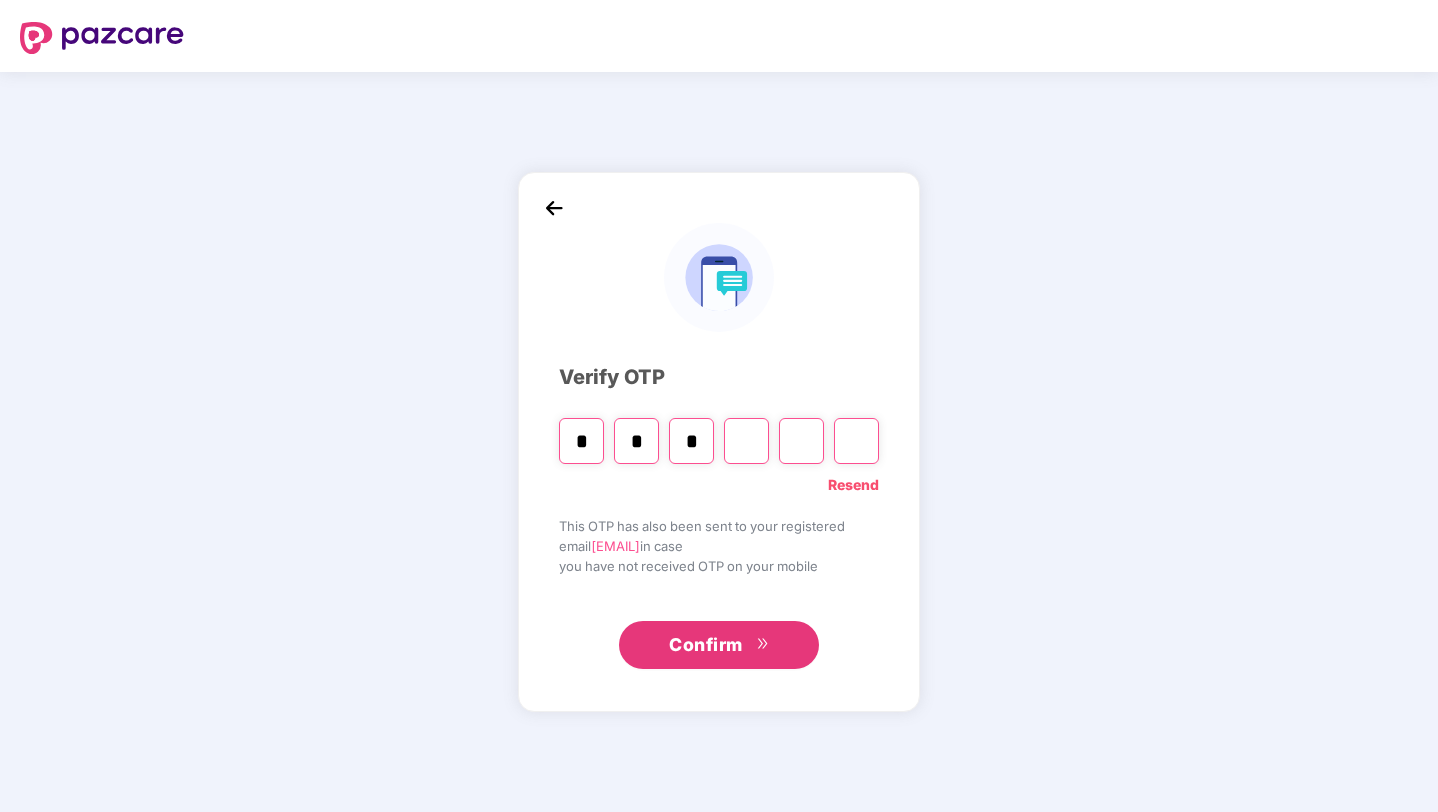 type on "*" 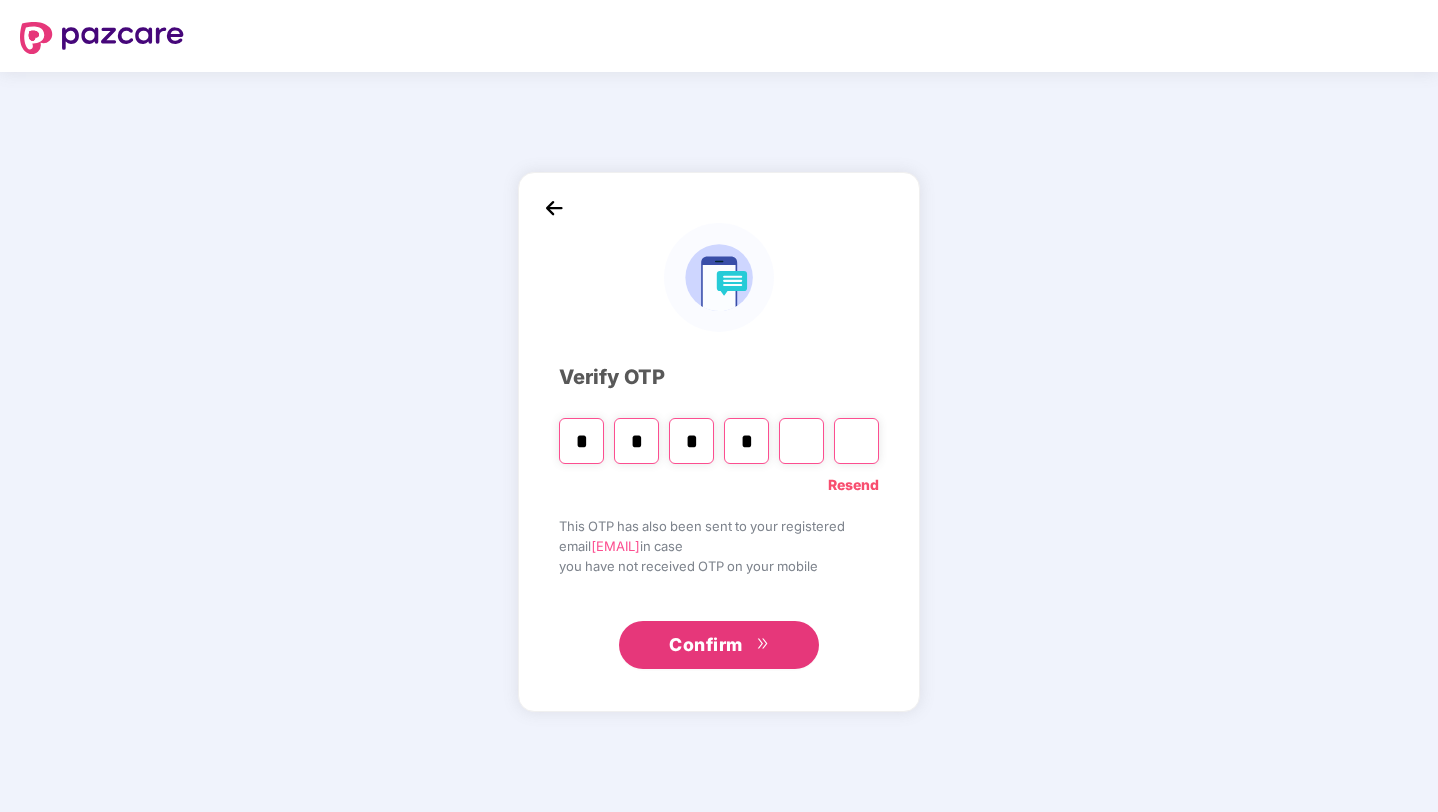 type on "*" 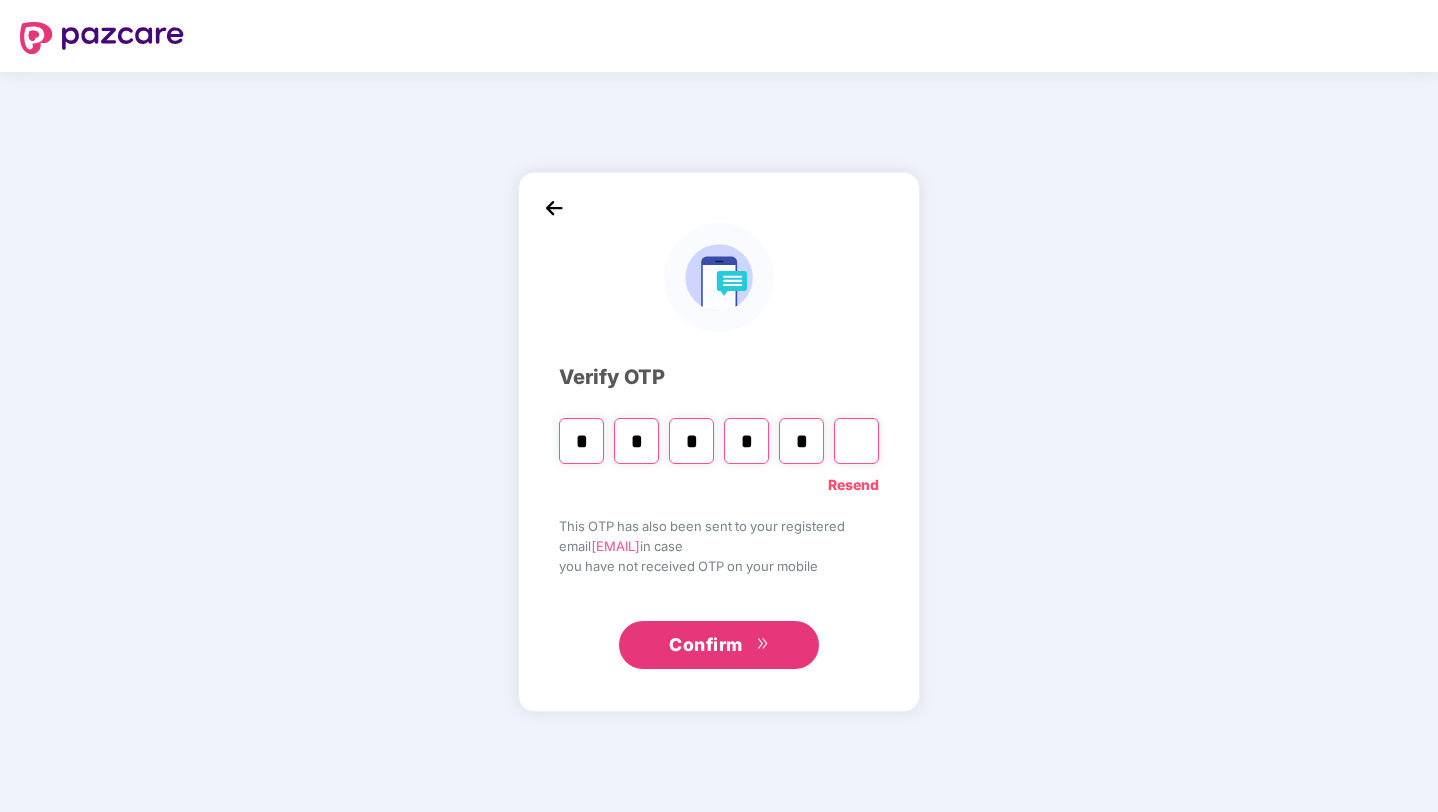 type on "*" 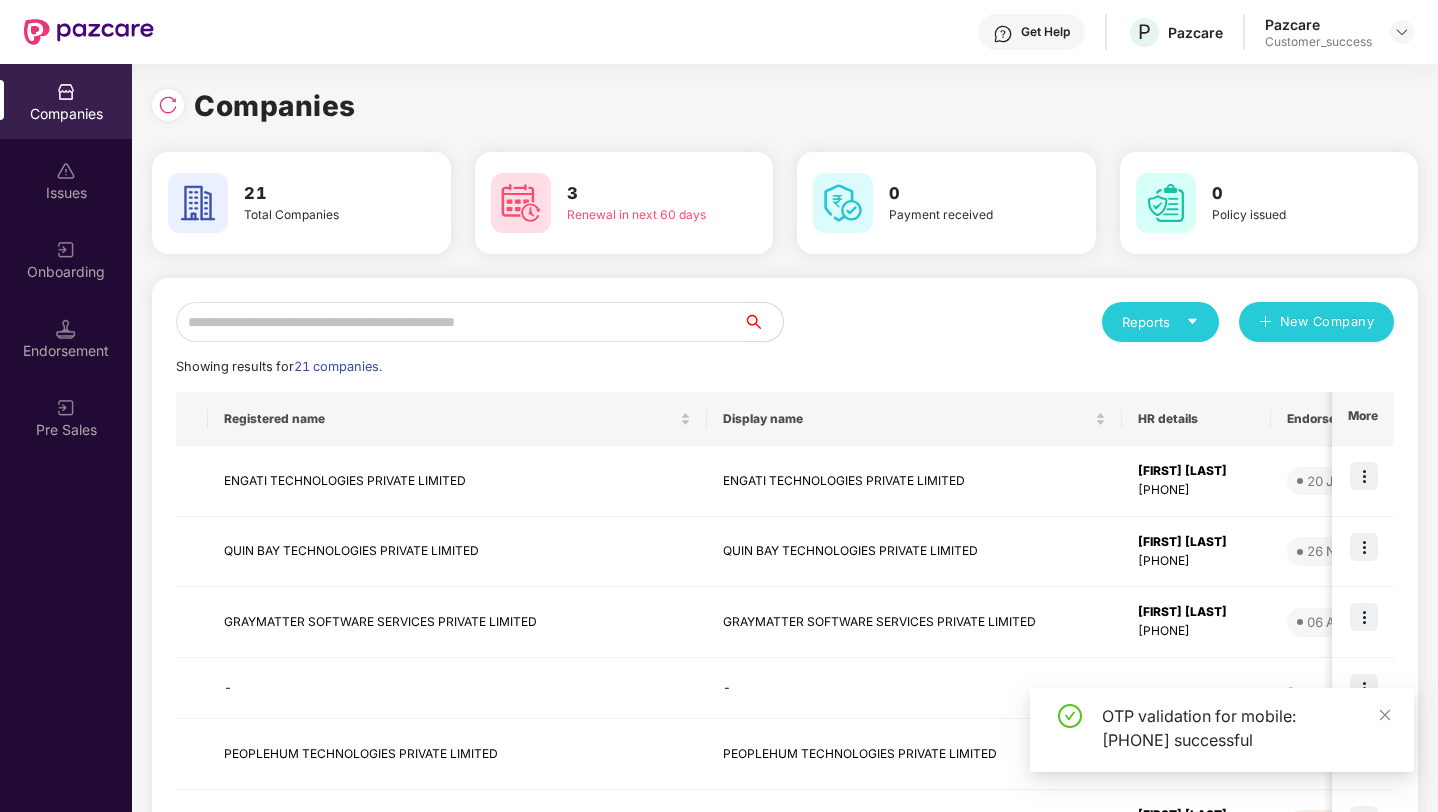 click at bounding box center [459, 322] 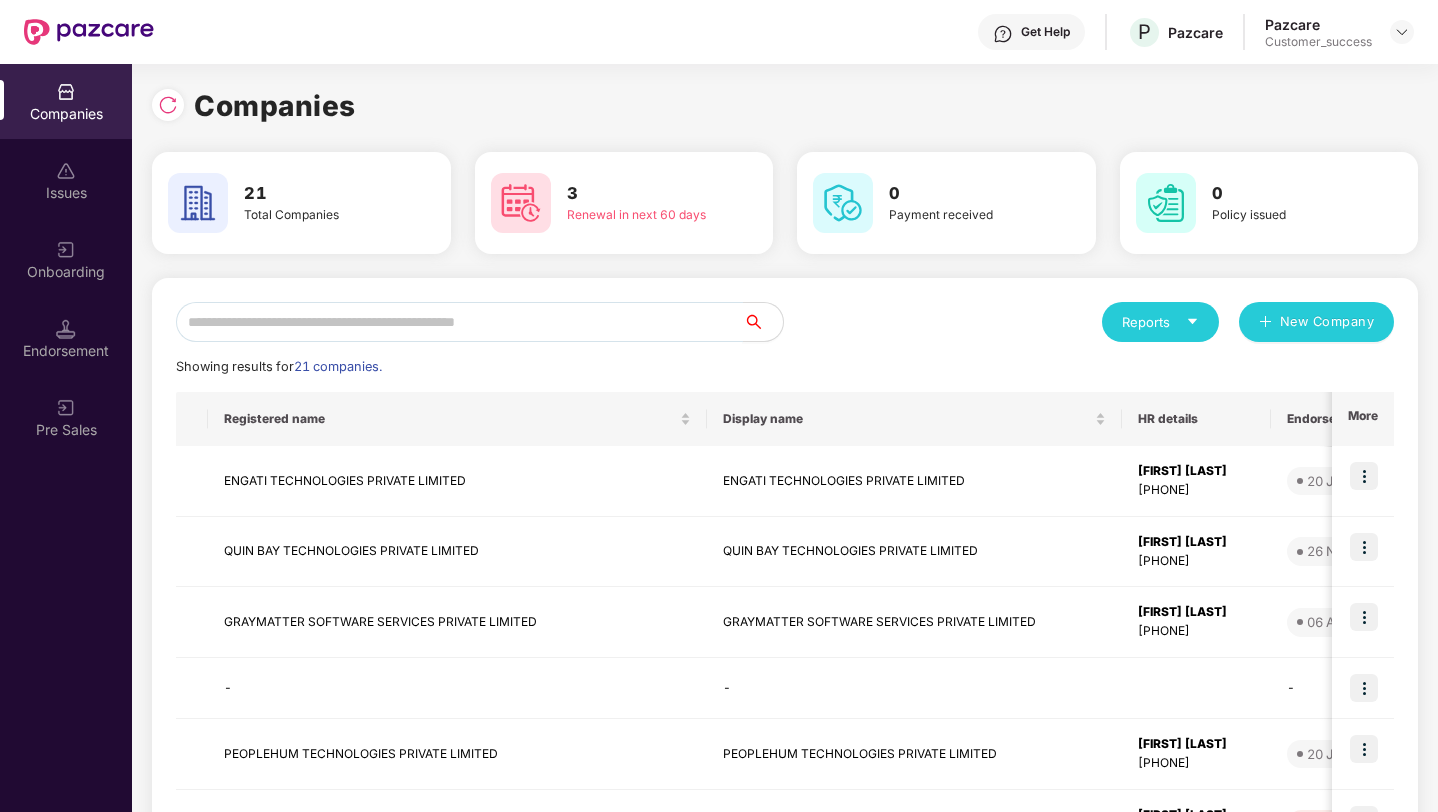 click at bounding box center (459, 322) 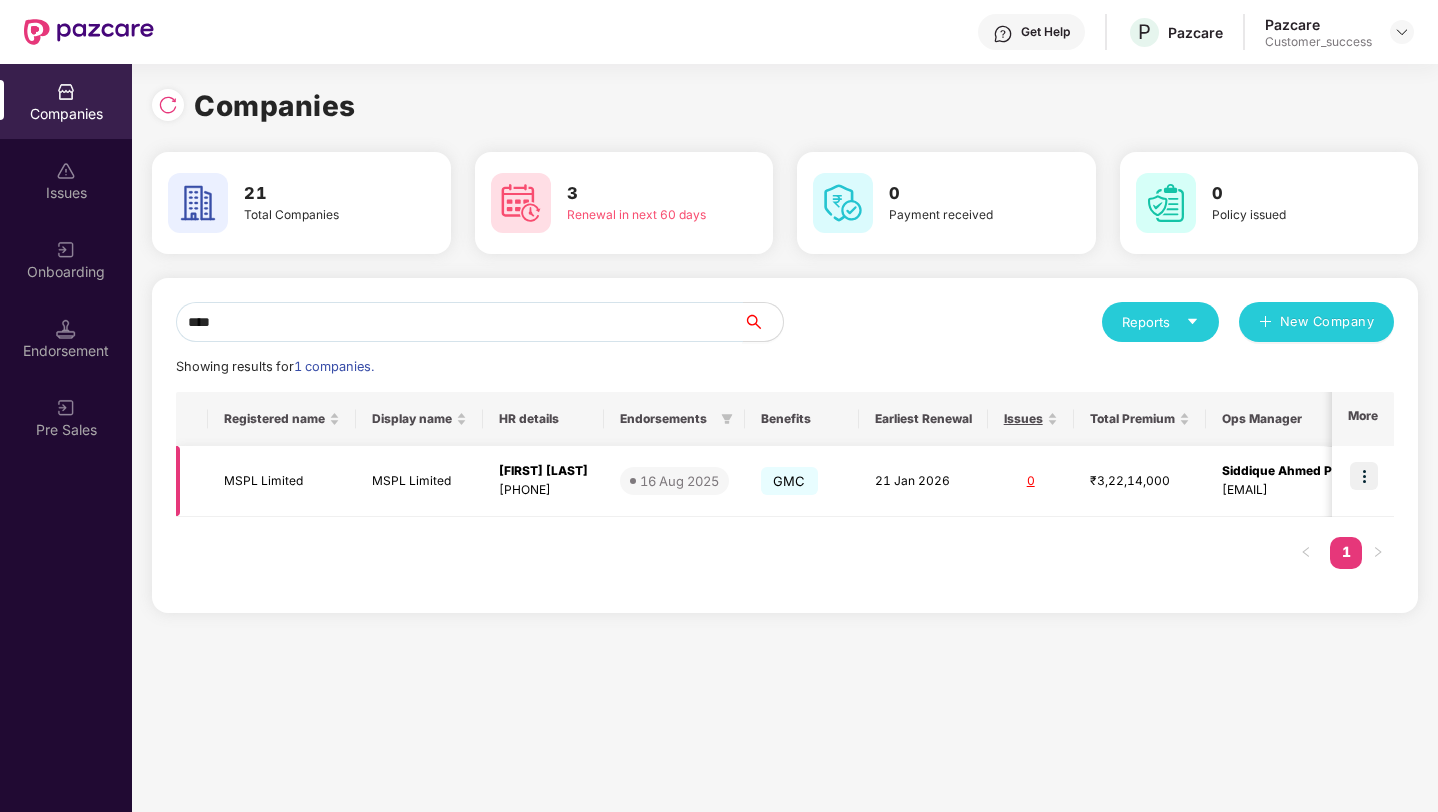 type on "****" 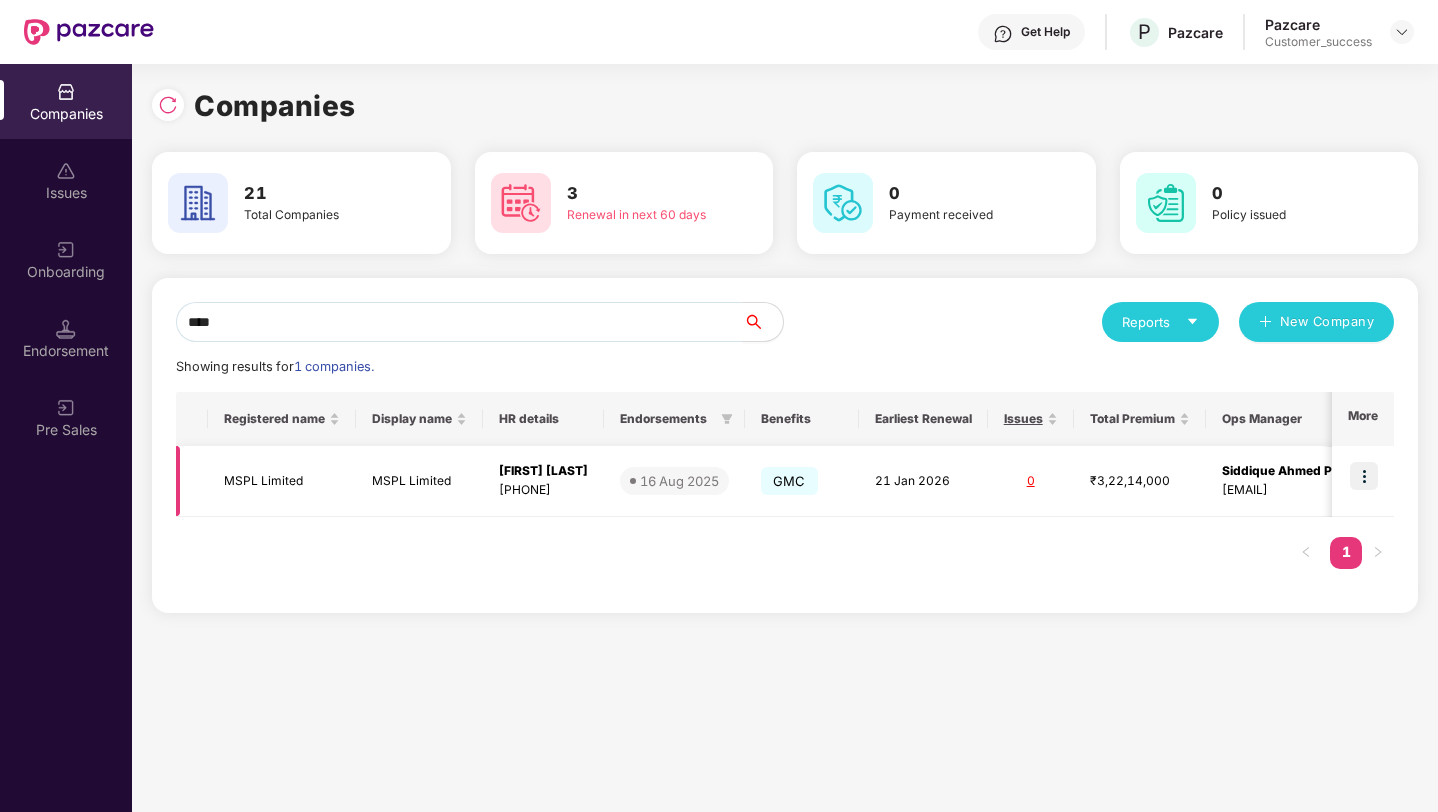 click at bounding box center [1364, 476] 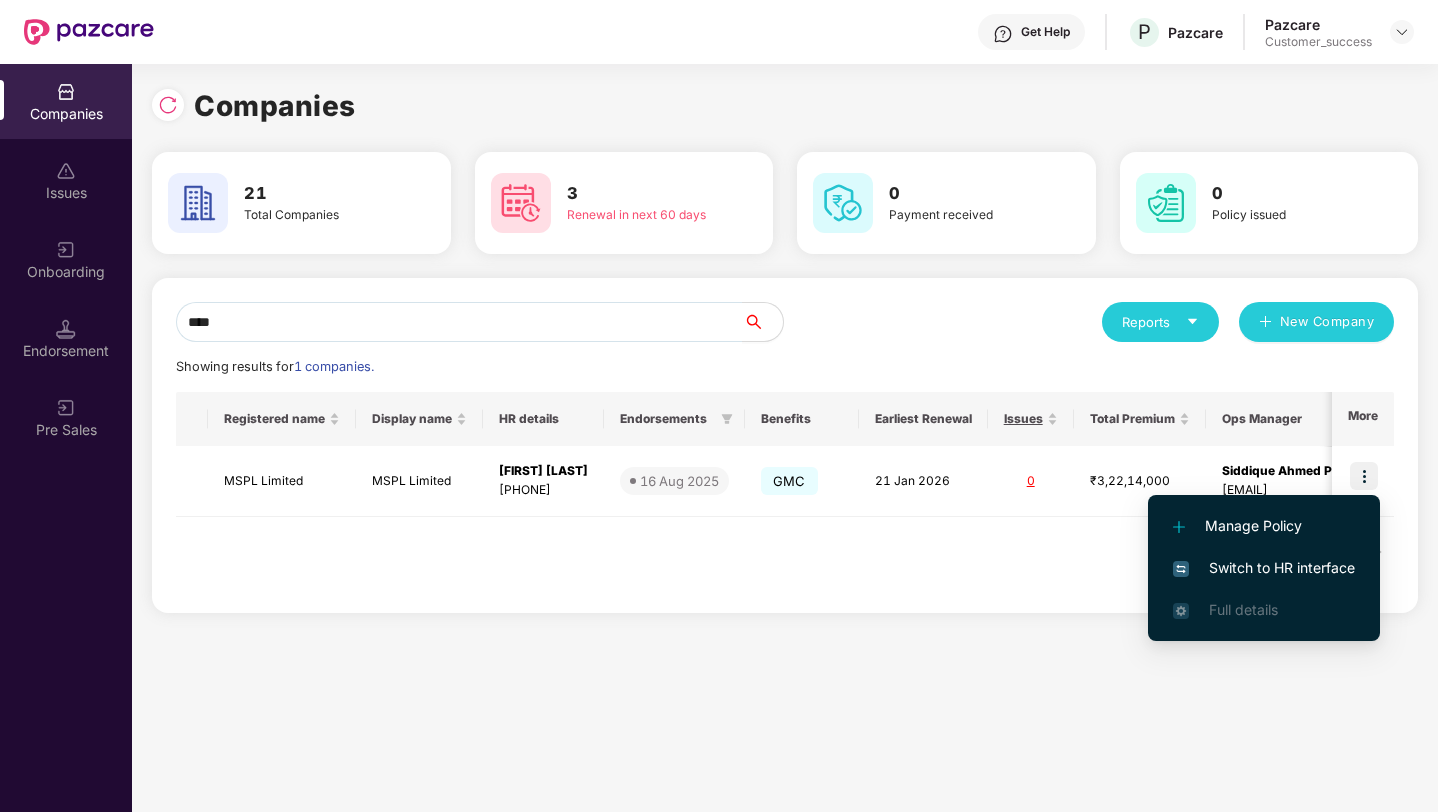click on "Switch to HR interface" at bounding box center [1264, 568] 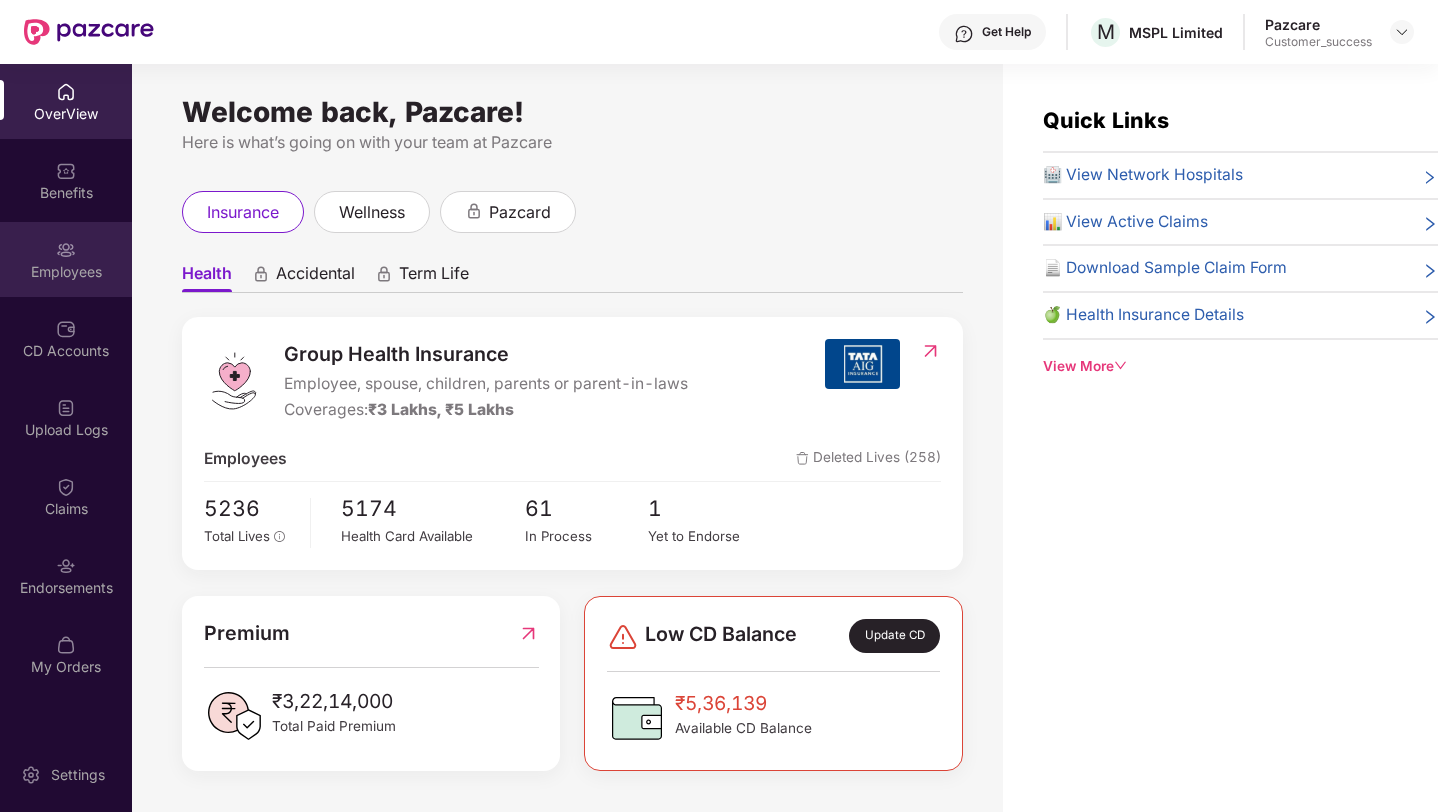 click on "Employees" at bounding box center (66, 272) 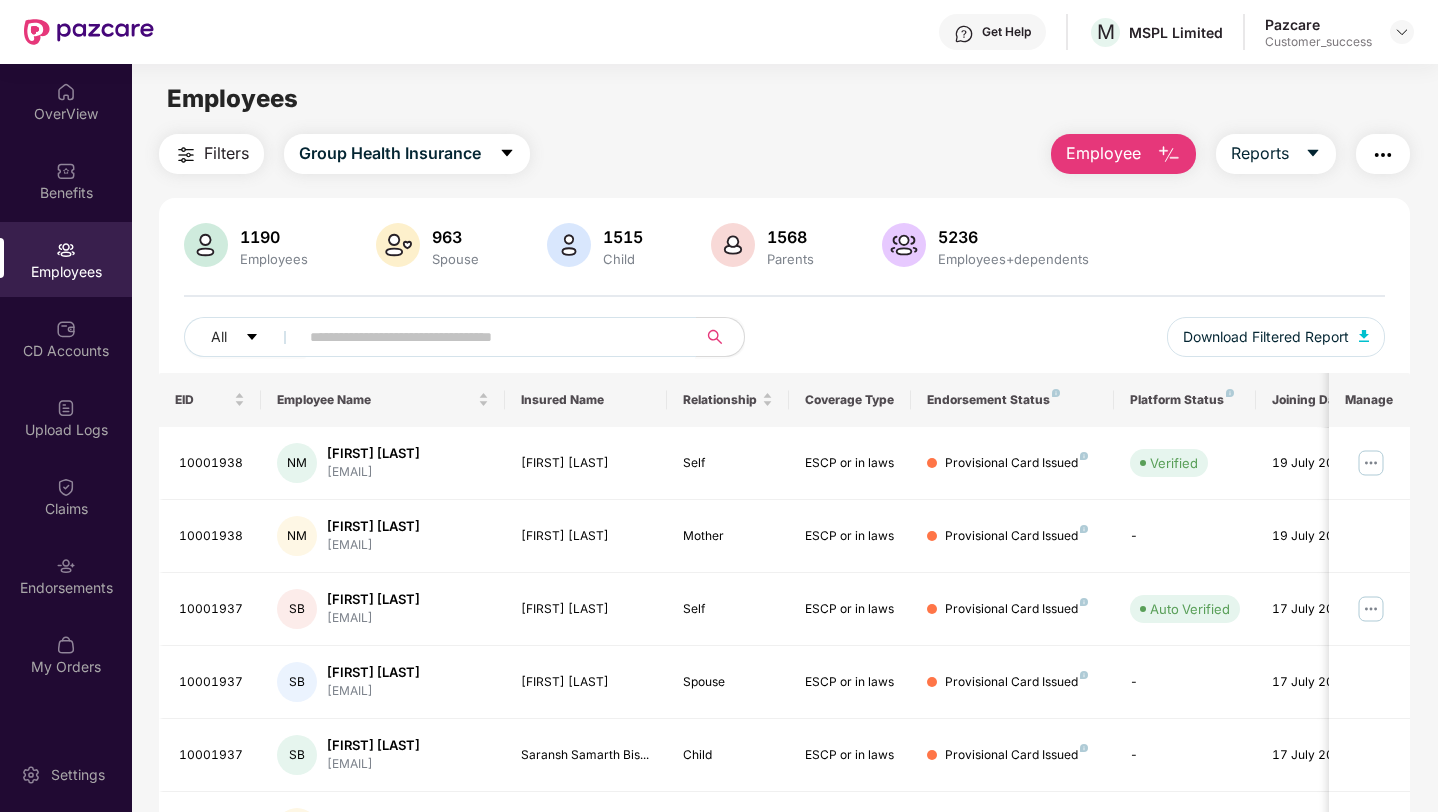 click at bounding box center (489, 337) 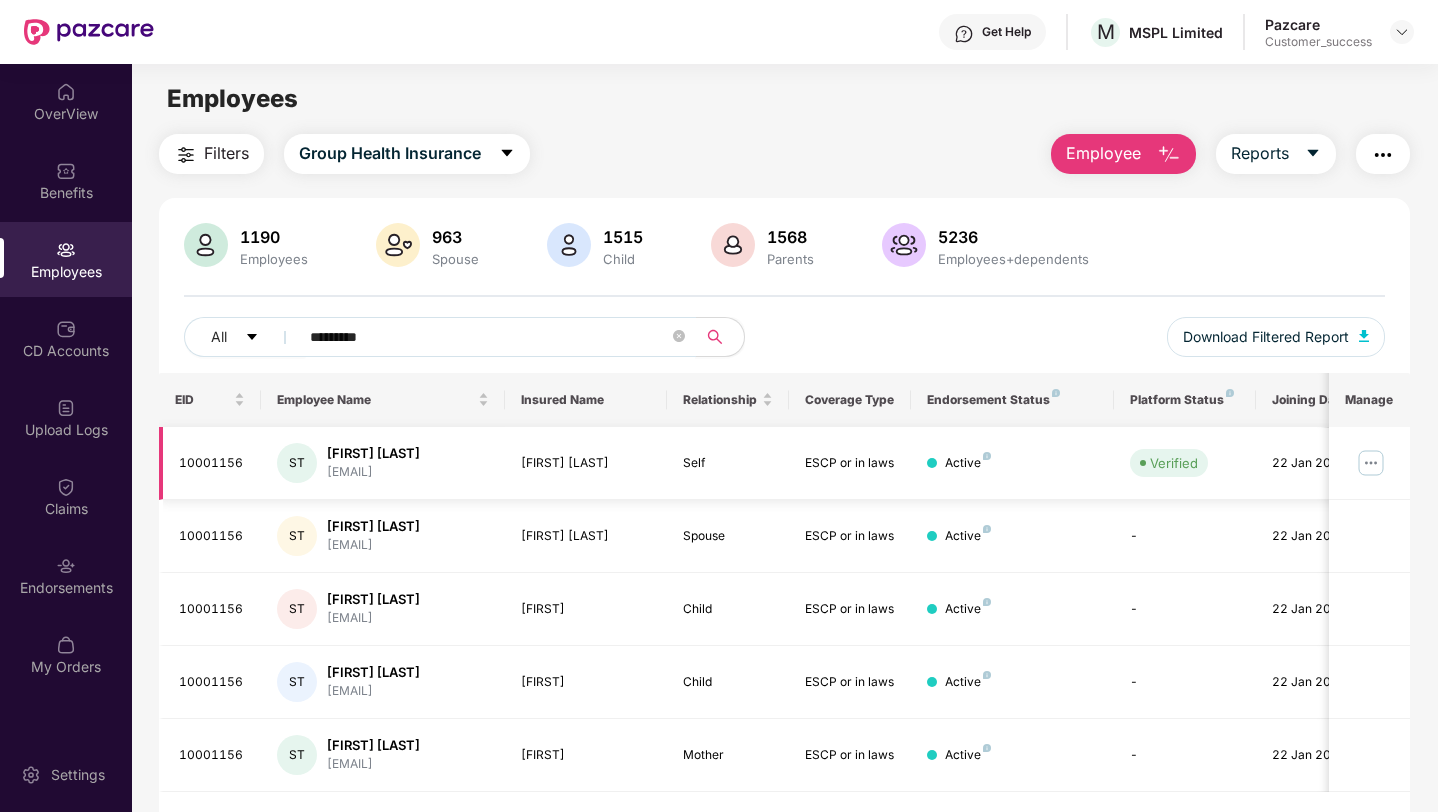 type on "*********" 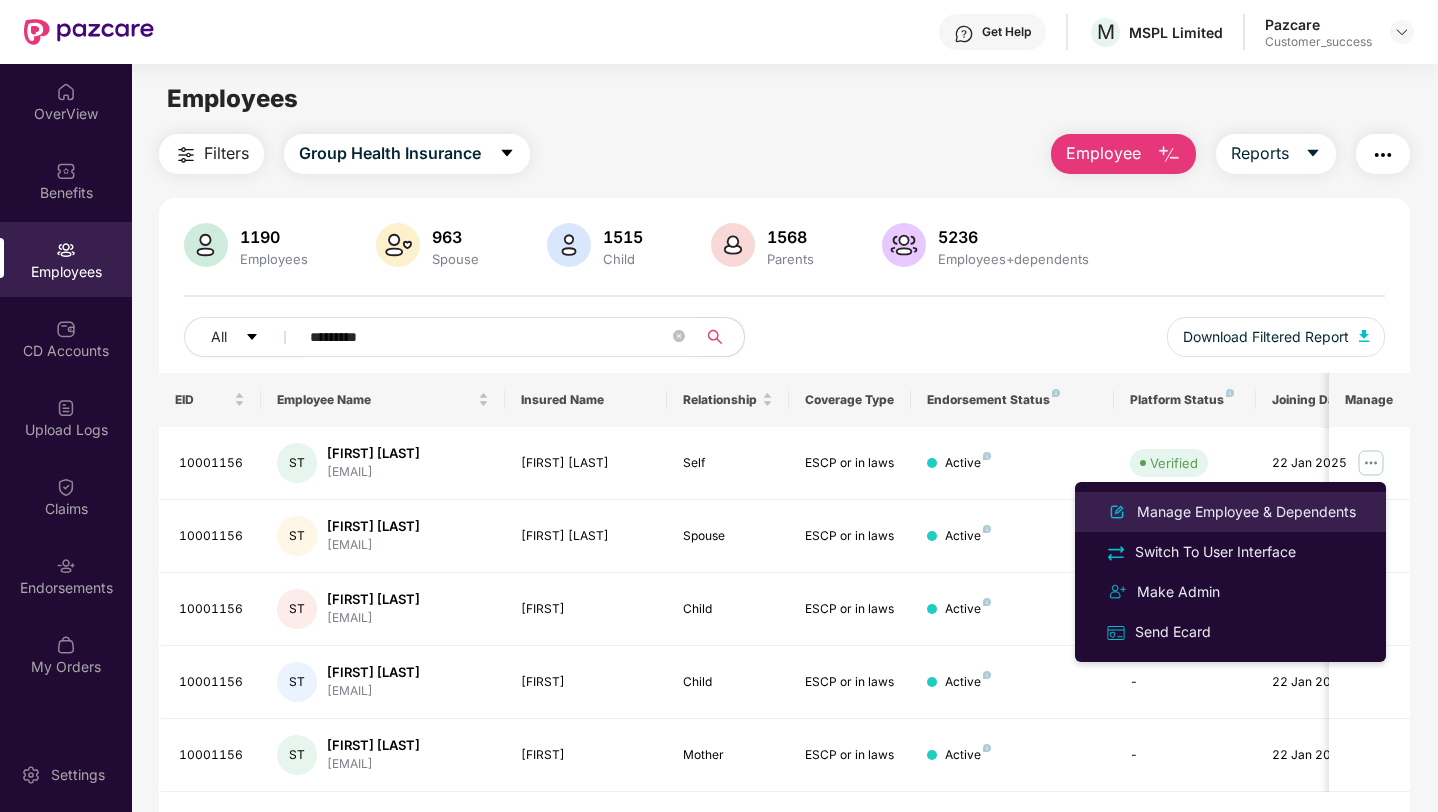 click on "Manage Employee & Dependents" at bounding box center (1246, 512) 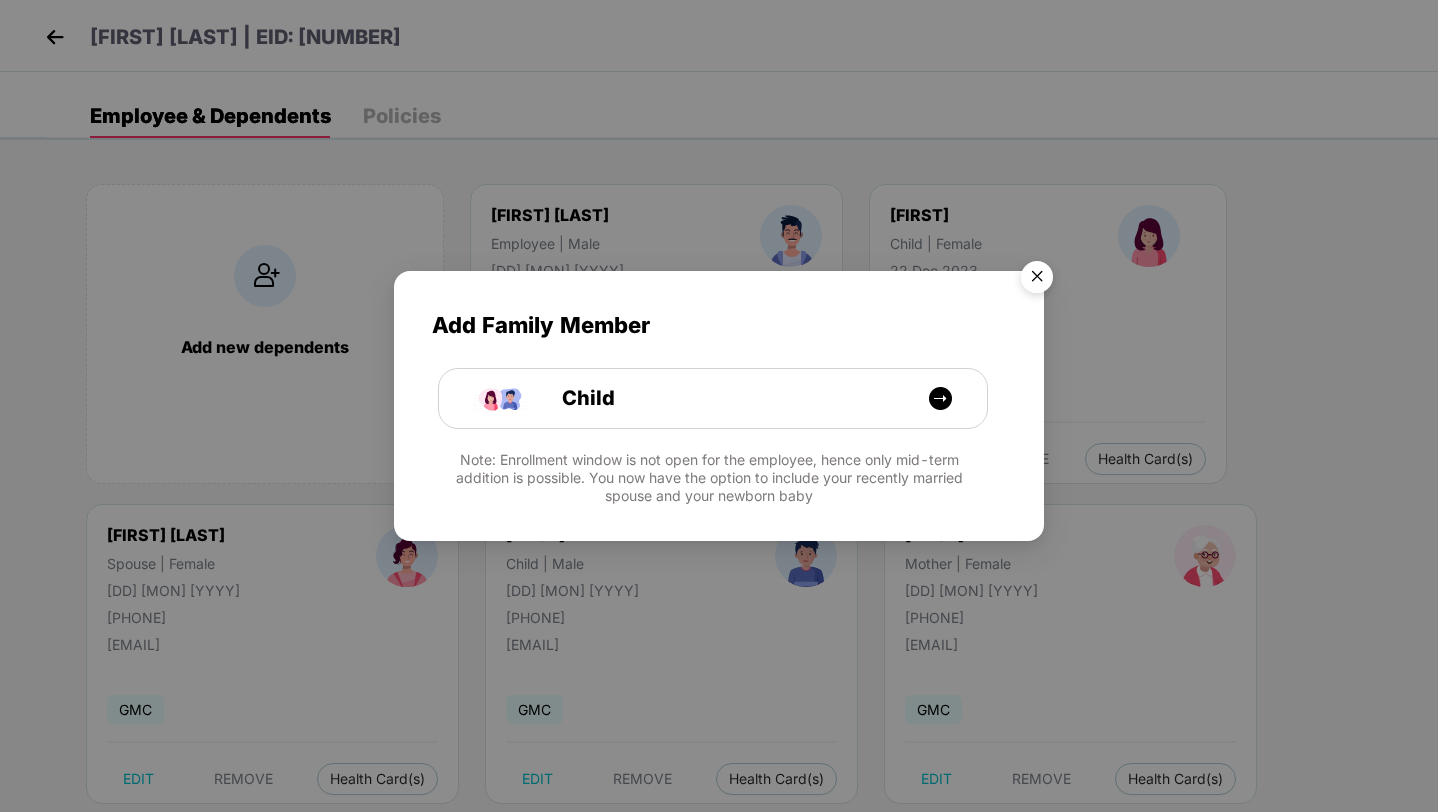 click at bounding box center (1037, 280) 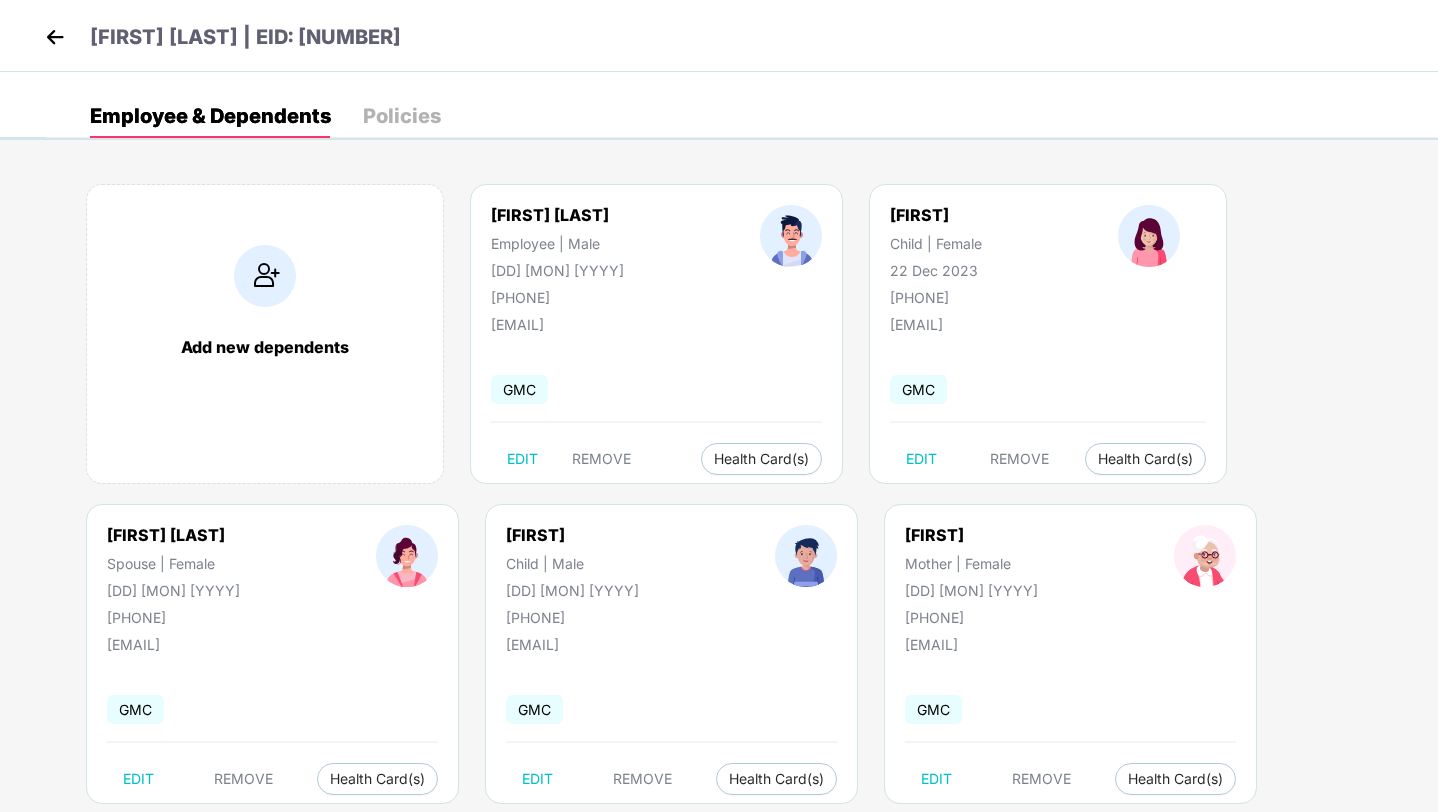 scroll, scrollTop: 42, scrollLeft: 0, axis: vertical 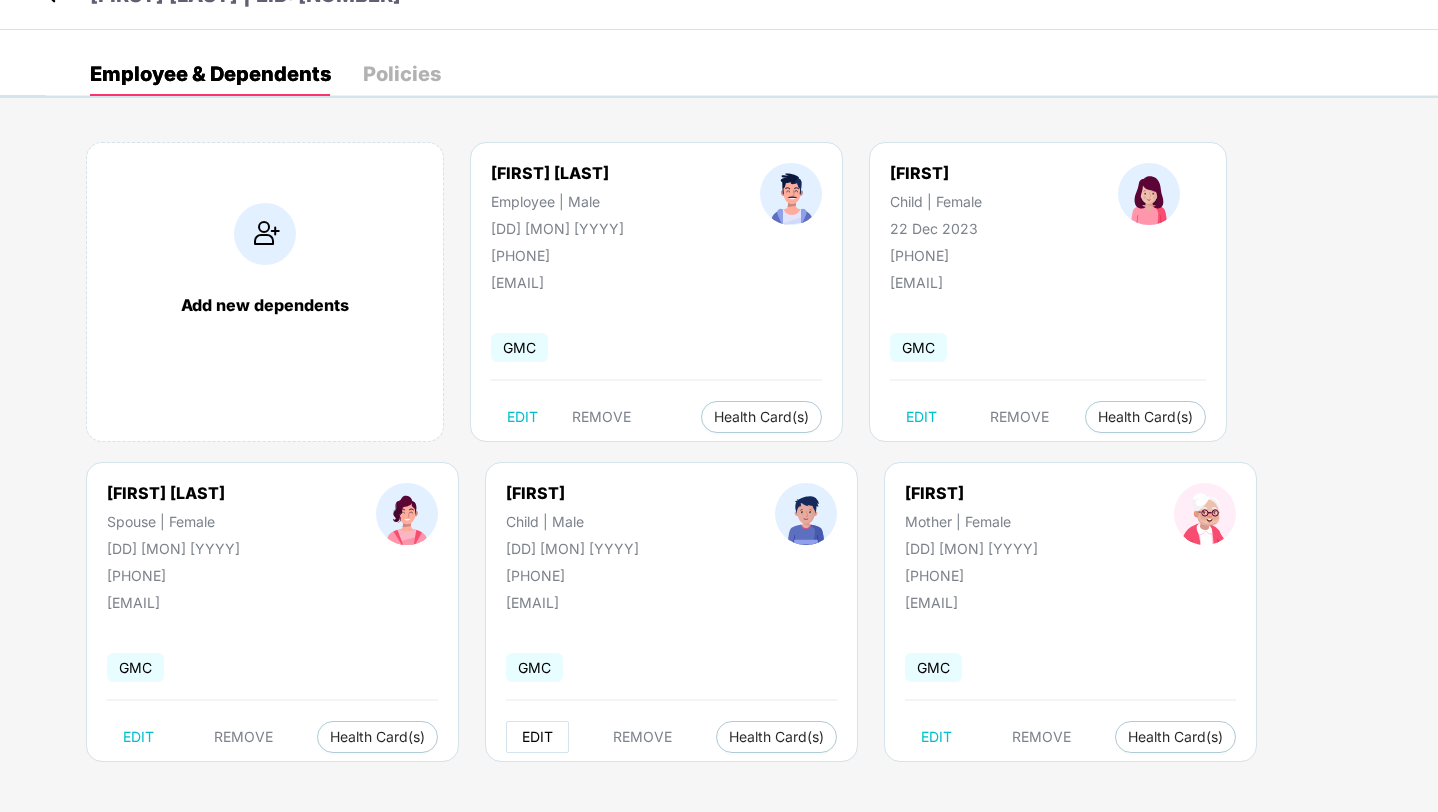 click on "EDIT" at bounding box center [537, 737] 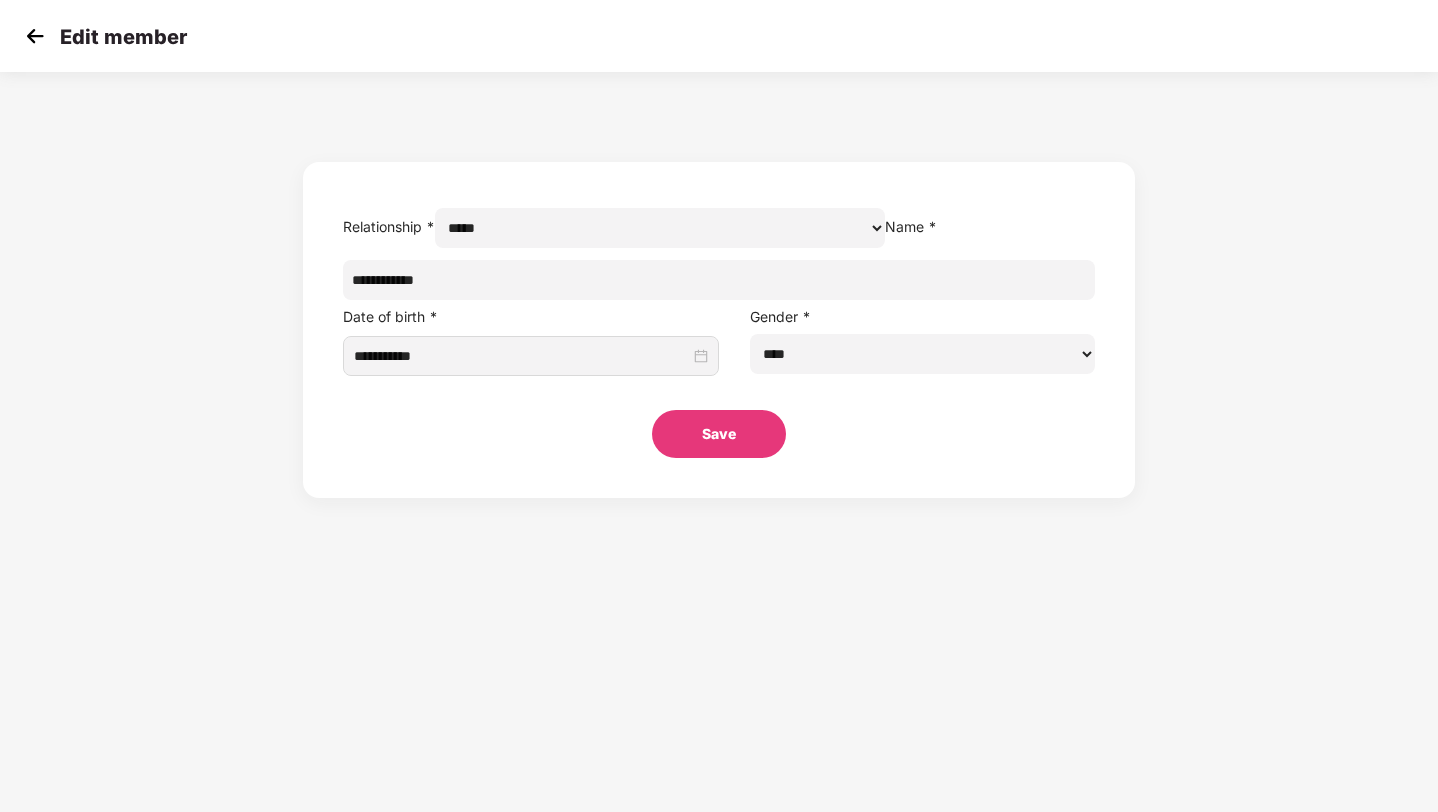 scroll, scrollTop: 0, scrollLeft: 0, axis: both 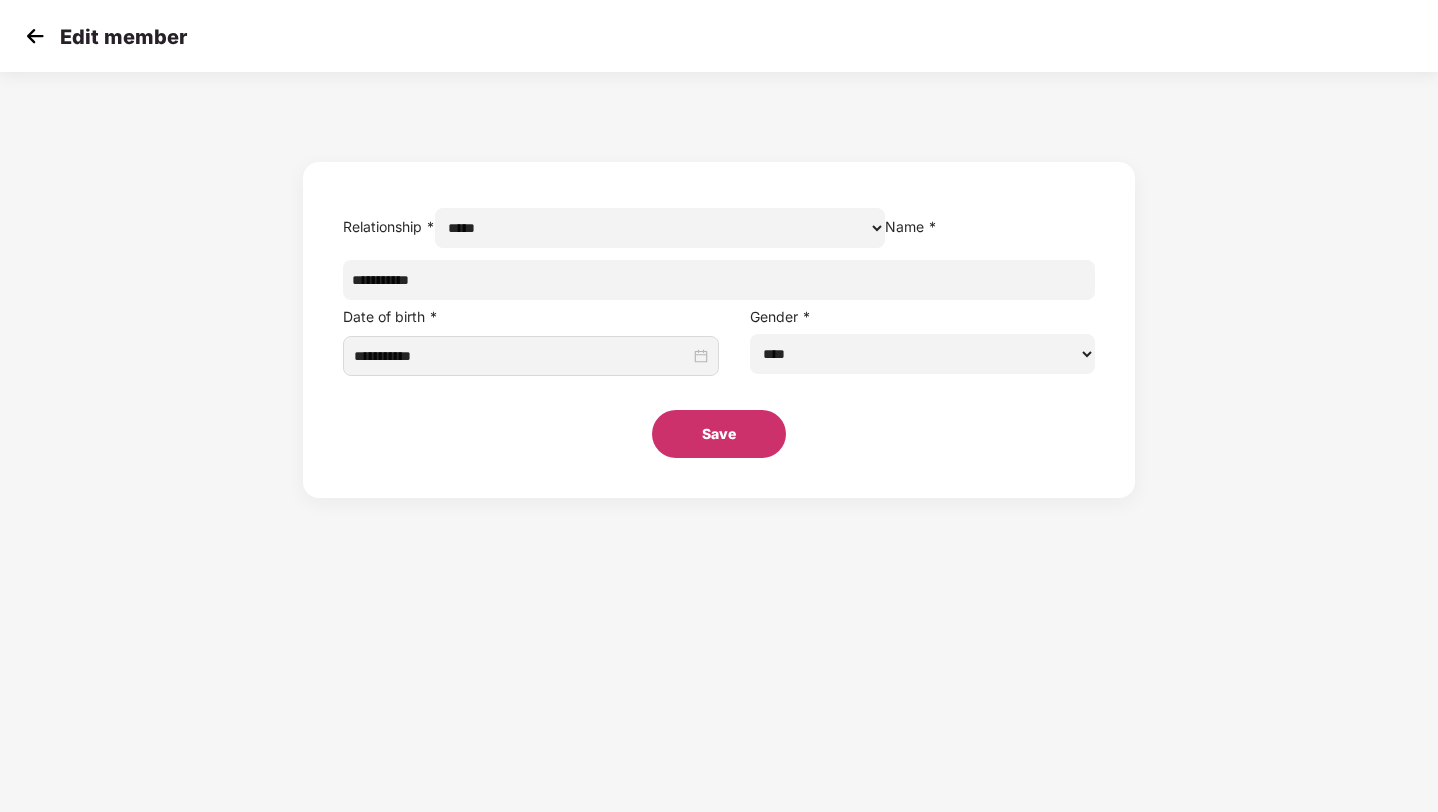 type on "**********" 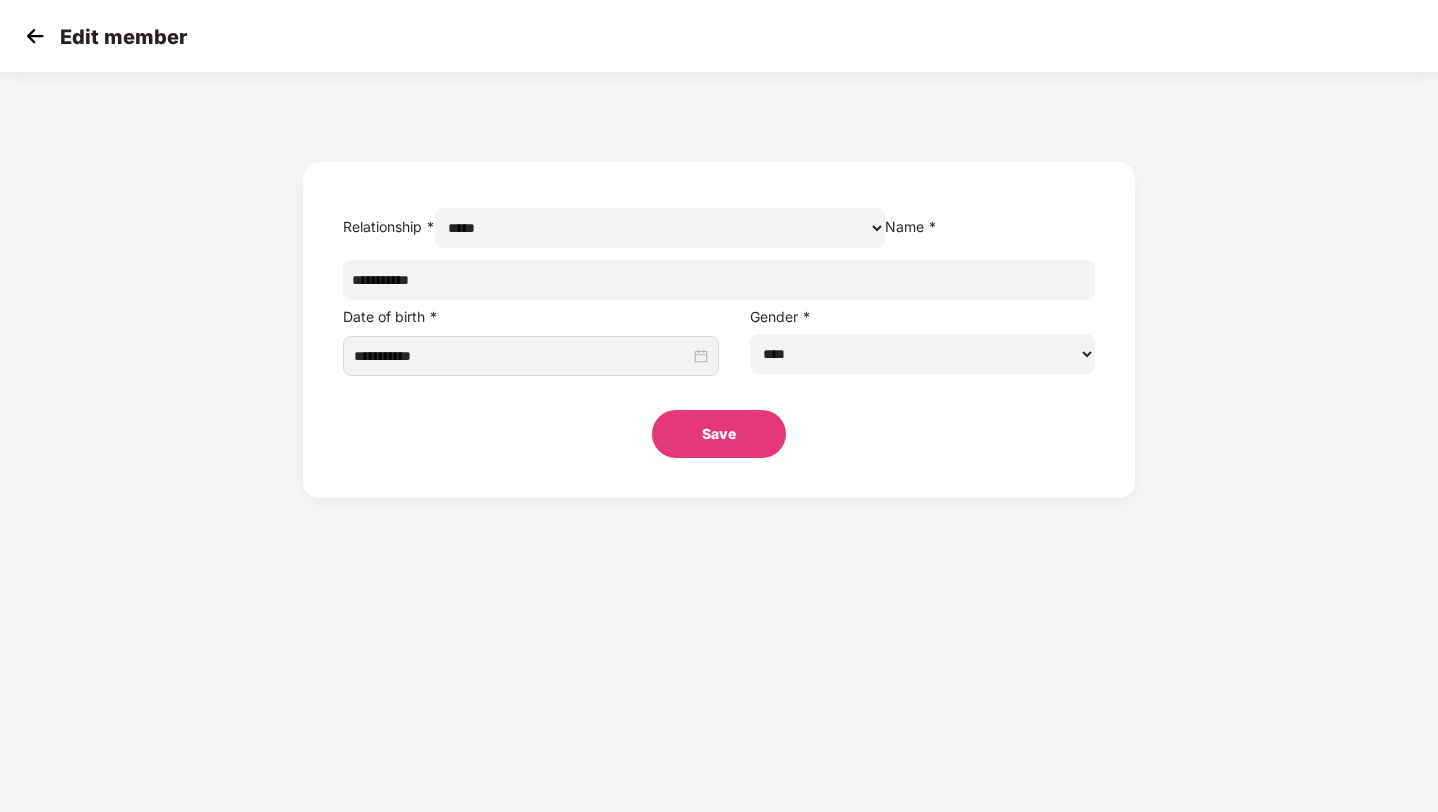 click on "Save" at bounding box center [719, 434] 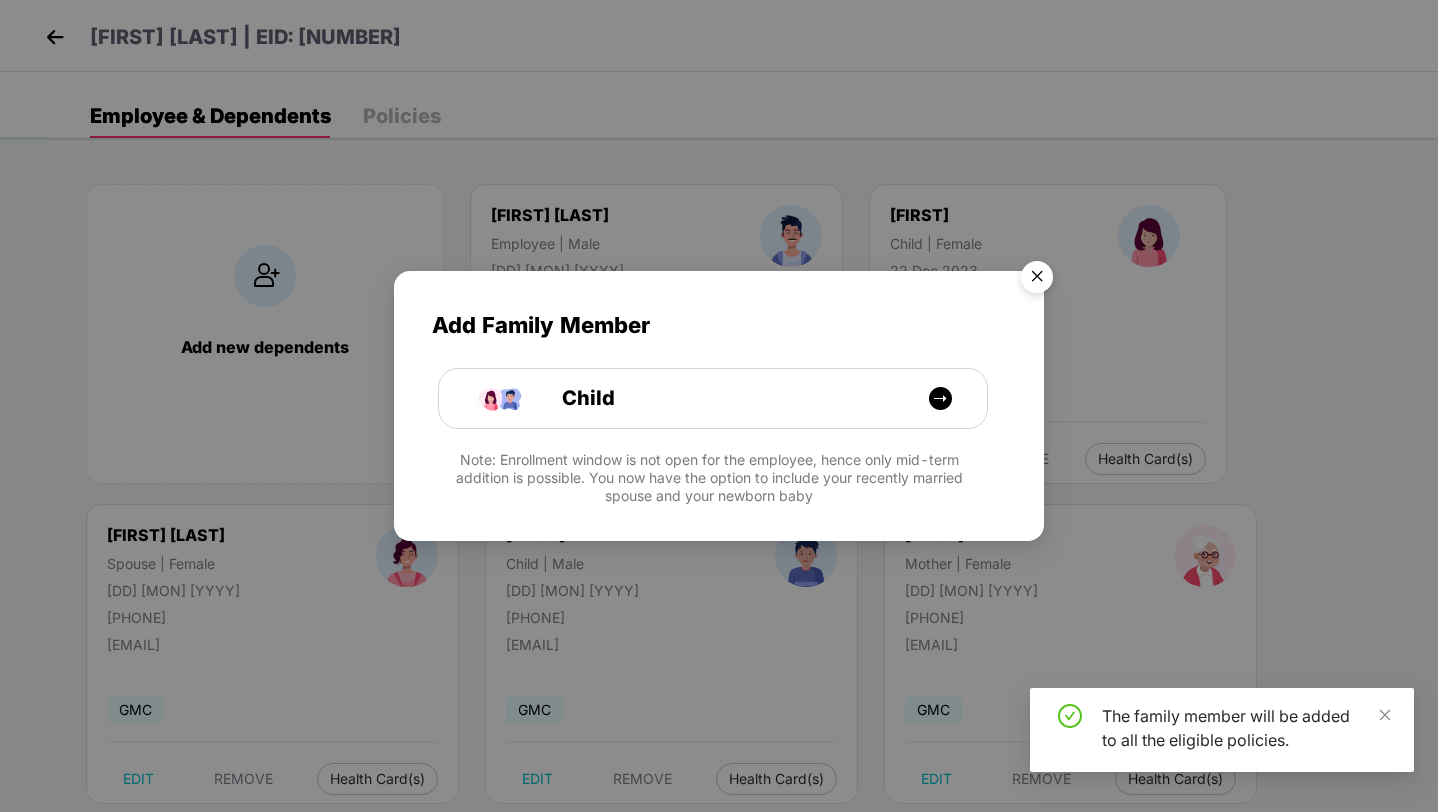 click on "Note: Enrollment window is not open for the employee, hence only mid-term addition is possible. You now have the option to include your recently married spouse and your newborn baby" at bounding box center (719, 478) 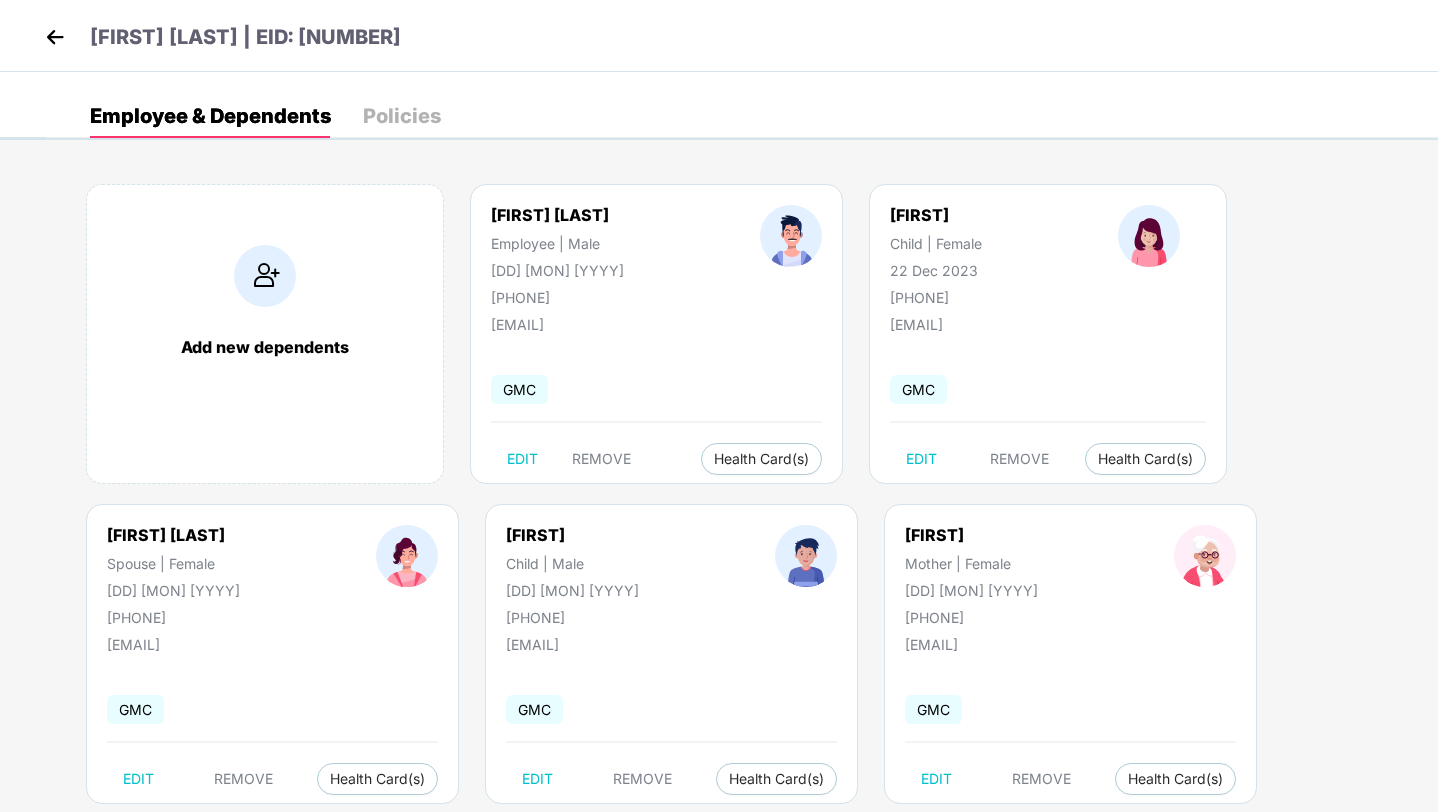 click at bounding box center (55, 37) 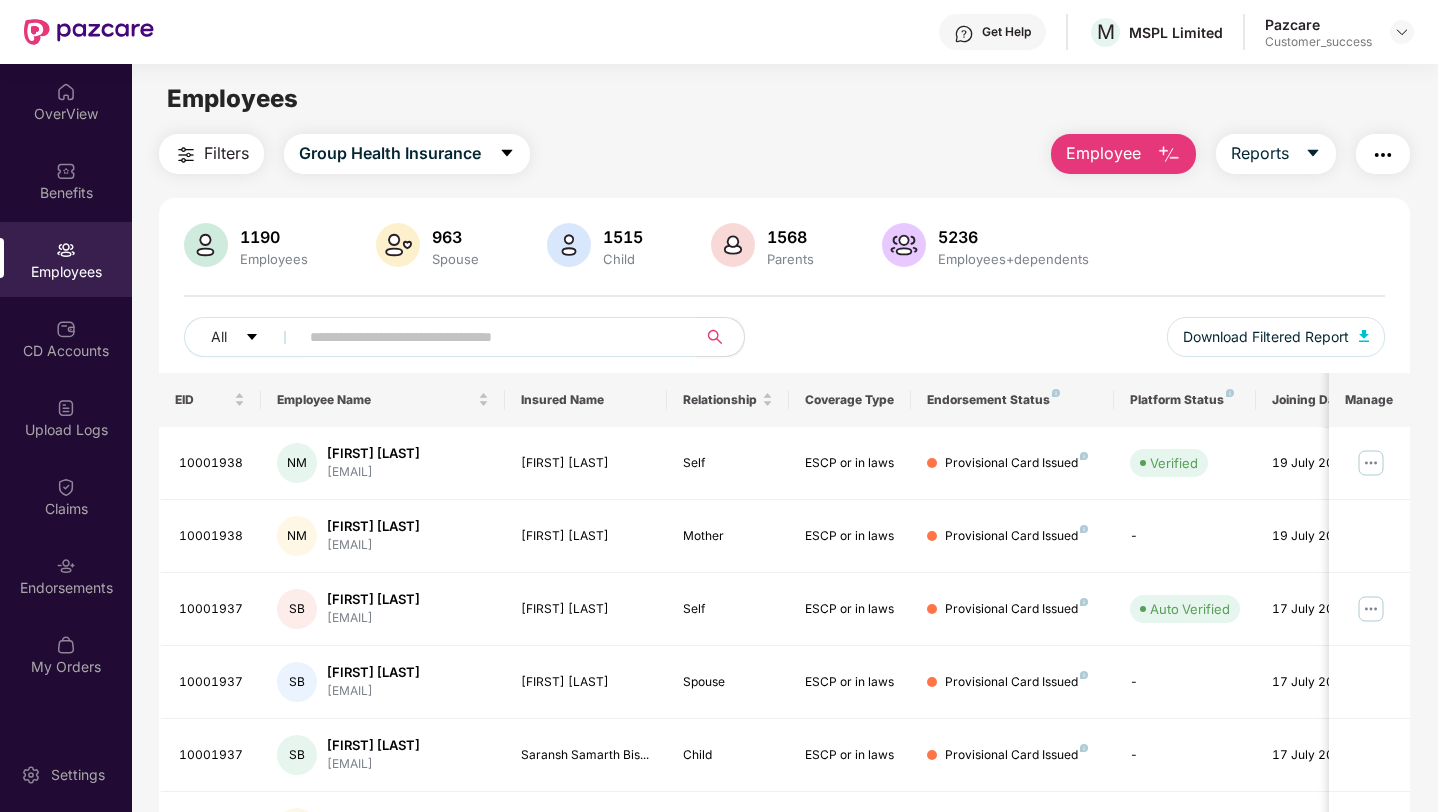 click at bounding box center (491, 337) 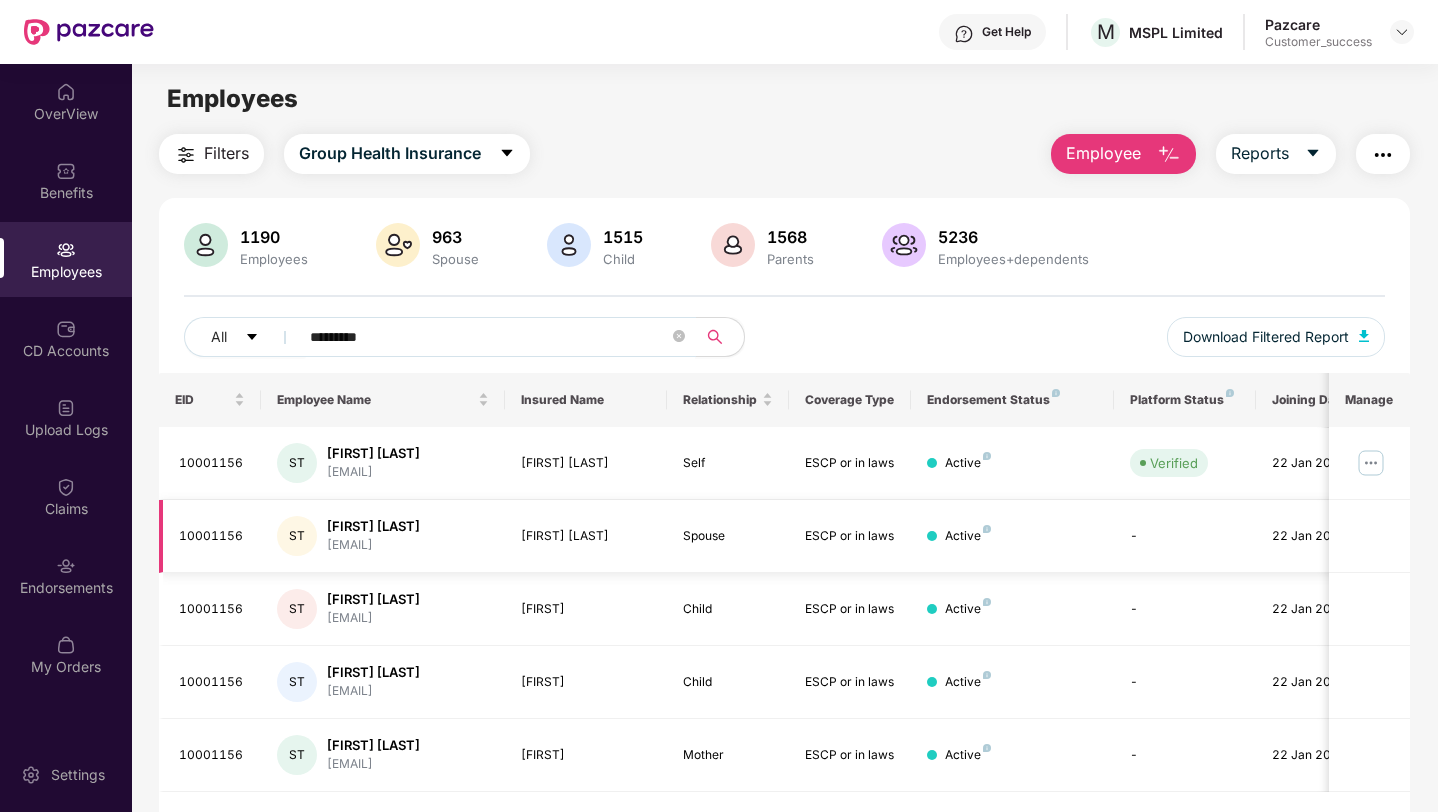 scroll, scrollTop: 64, scrollLeft: 0, axis: vertical 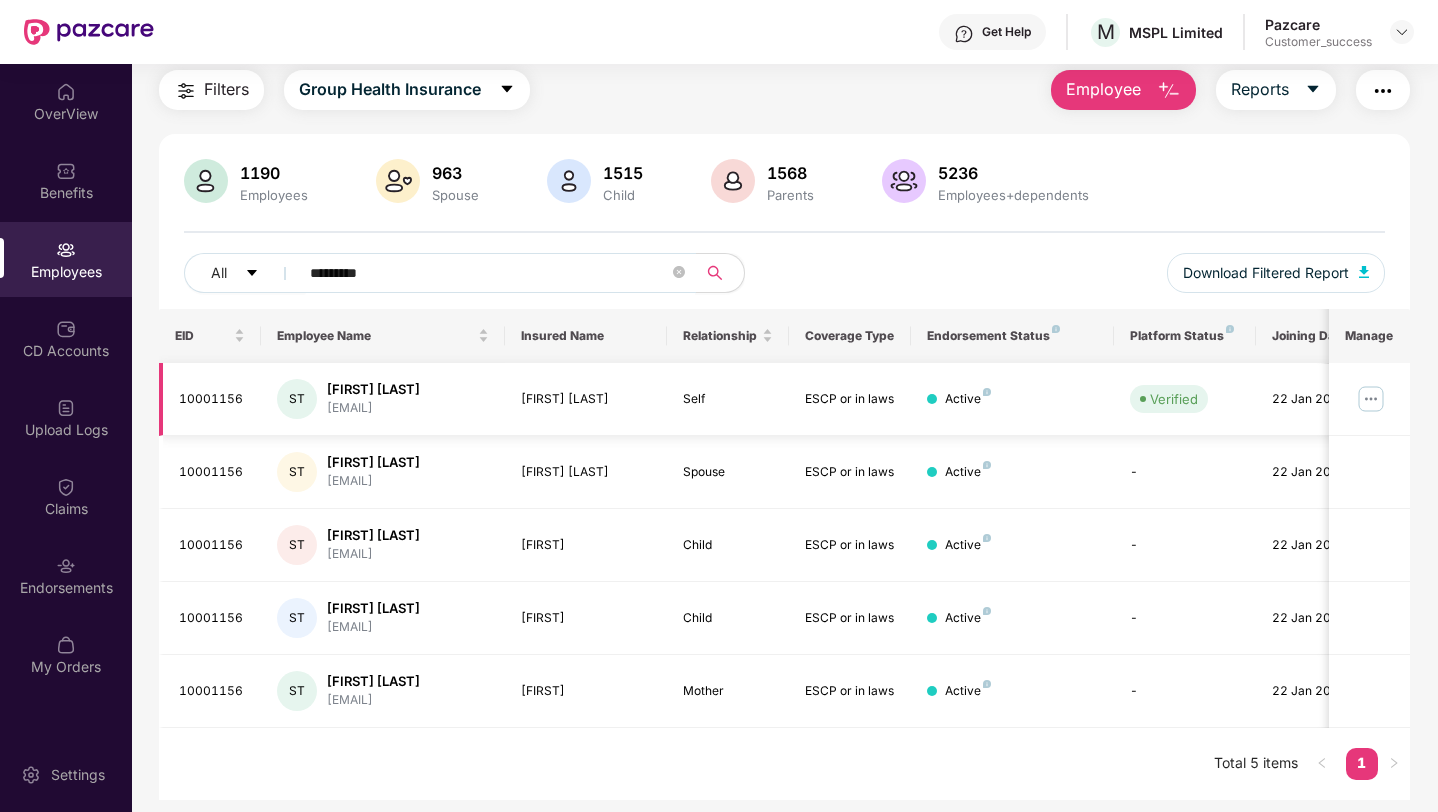 type on "*********" 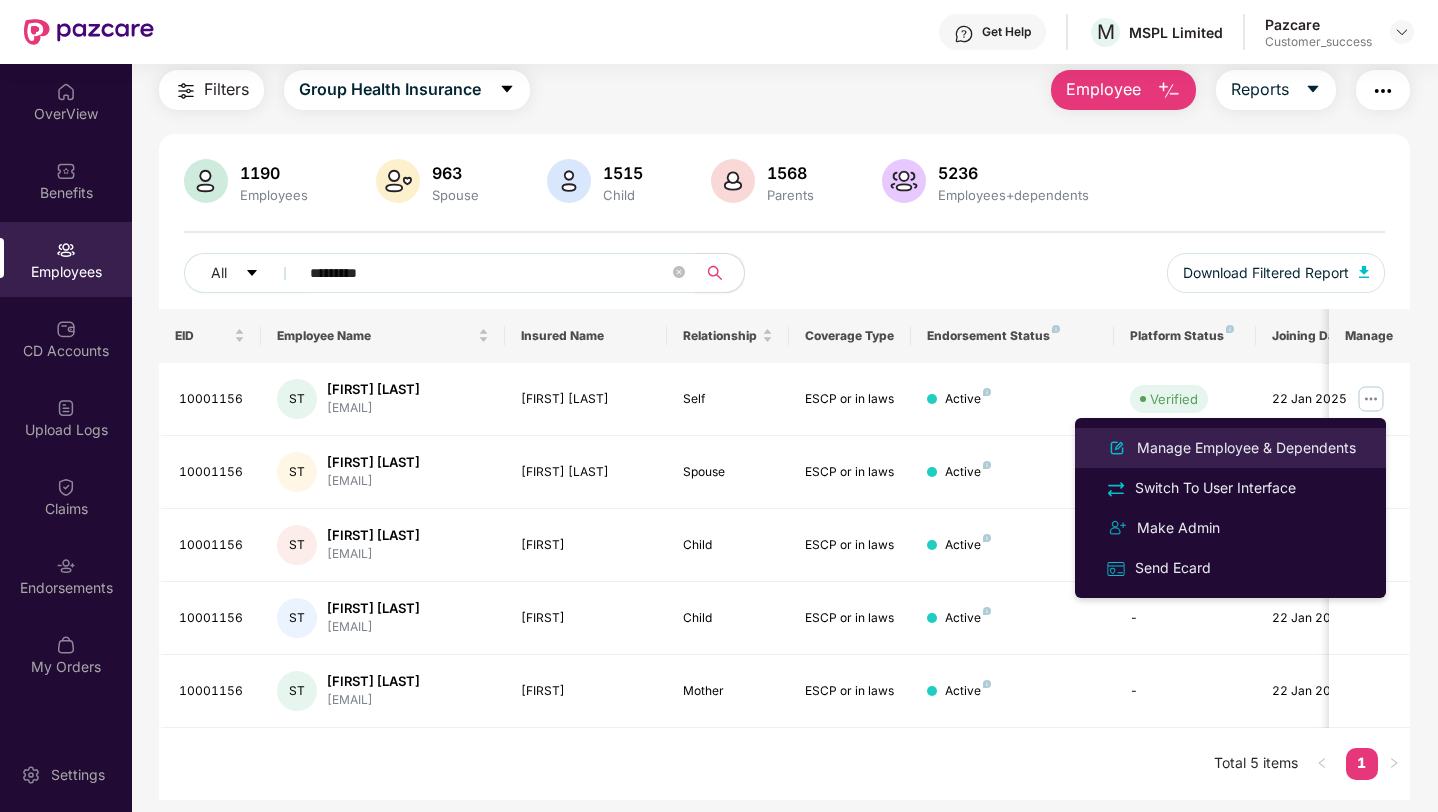 click on "Manage Employee & Dependents" at bounding box center [1246, 448] 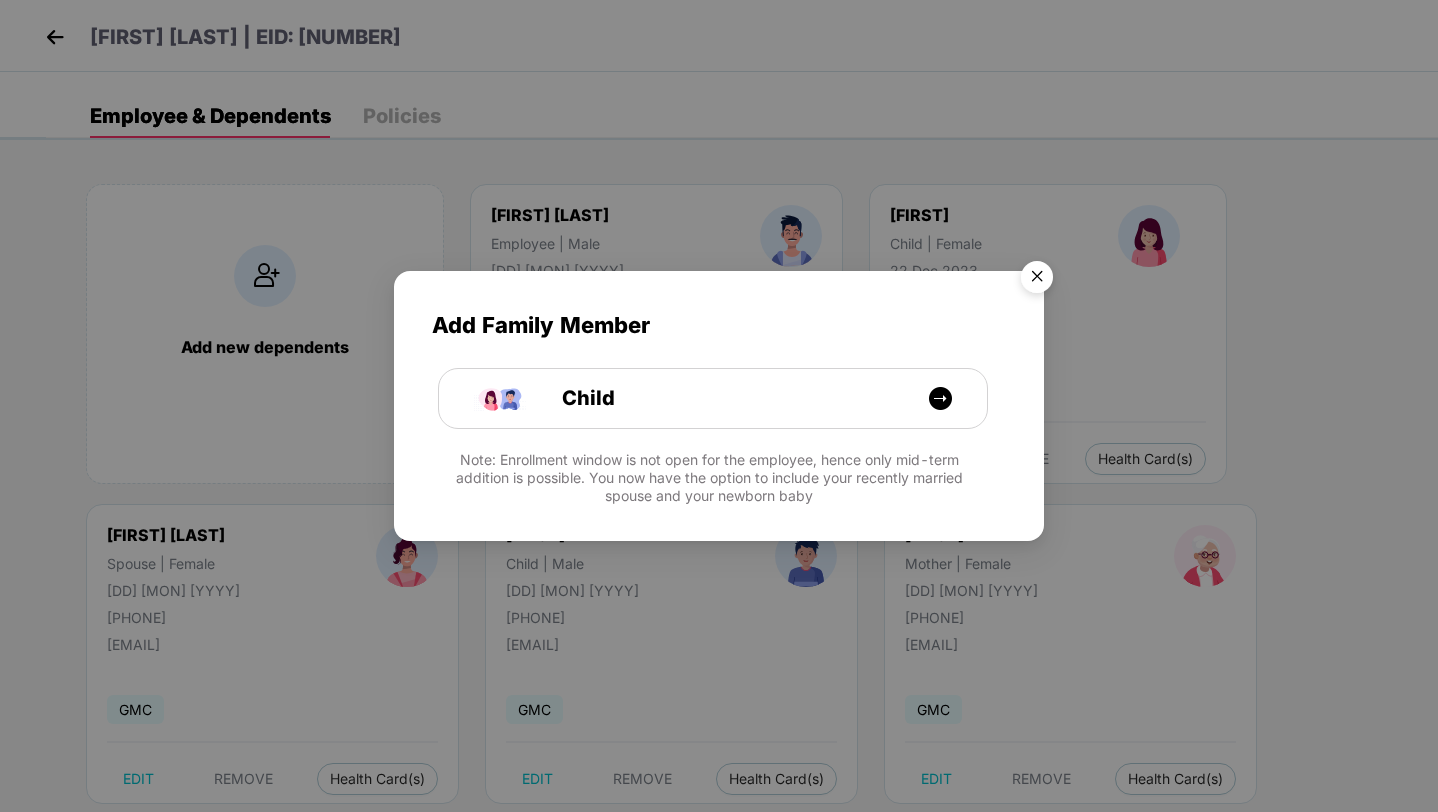 click at bounding box center (1037, 280) 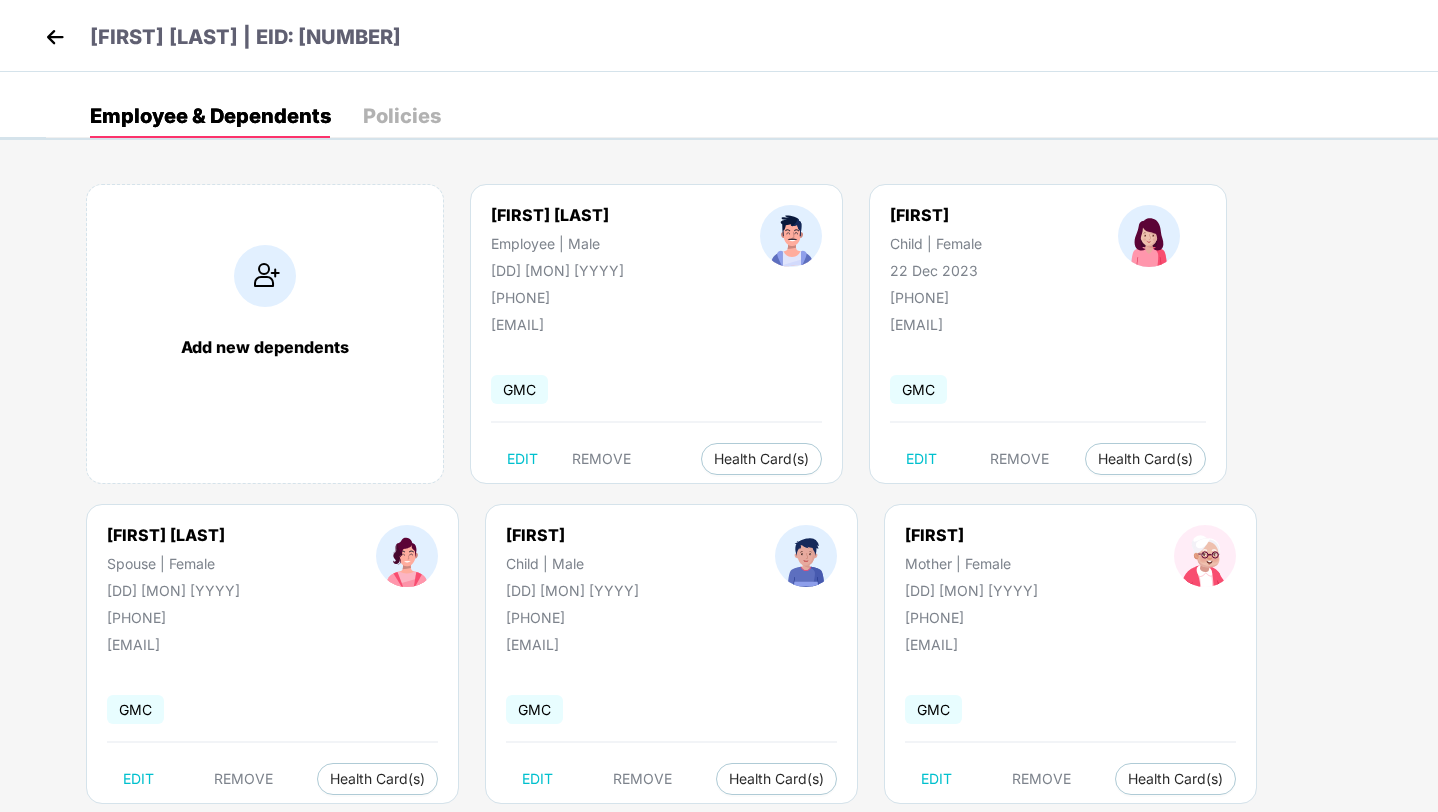 scroll, scrollTop: 42, scrollLeft: 0, axis: vertical 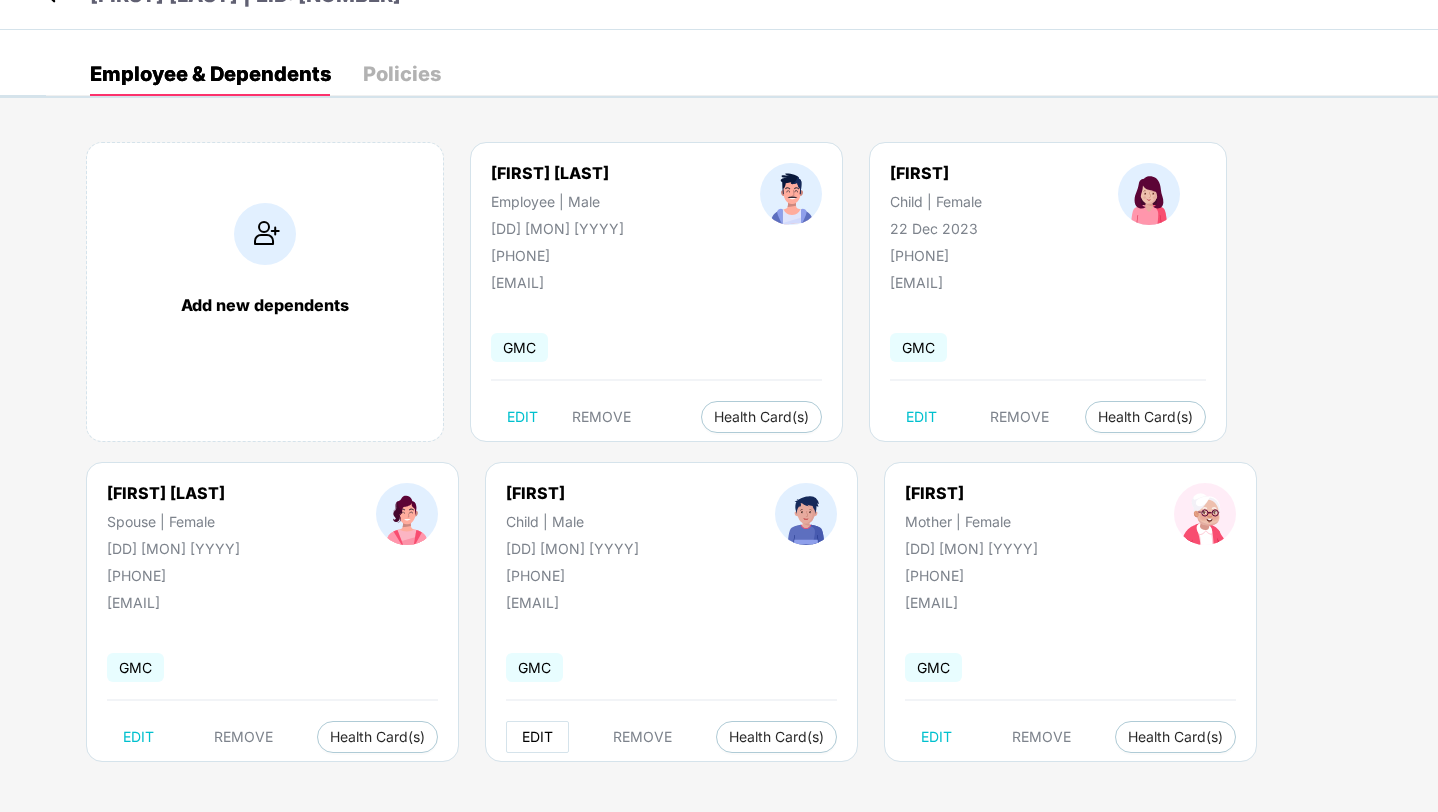 click on "EDIT" at bounding box center [537, 737] 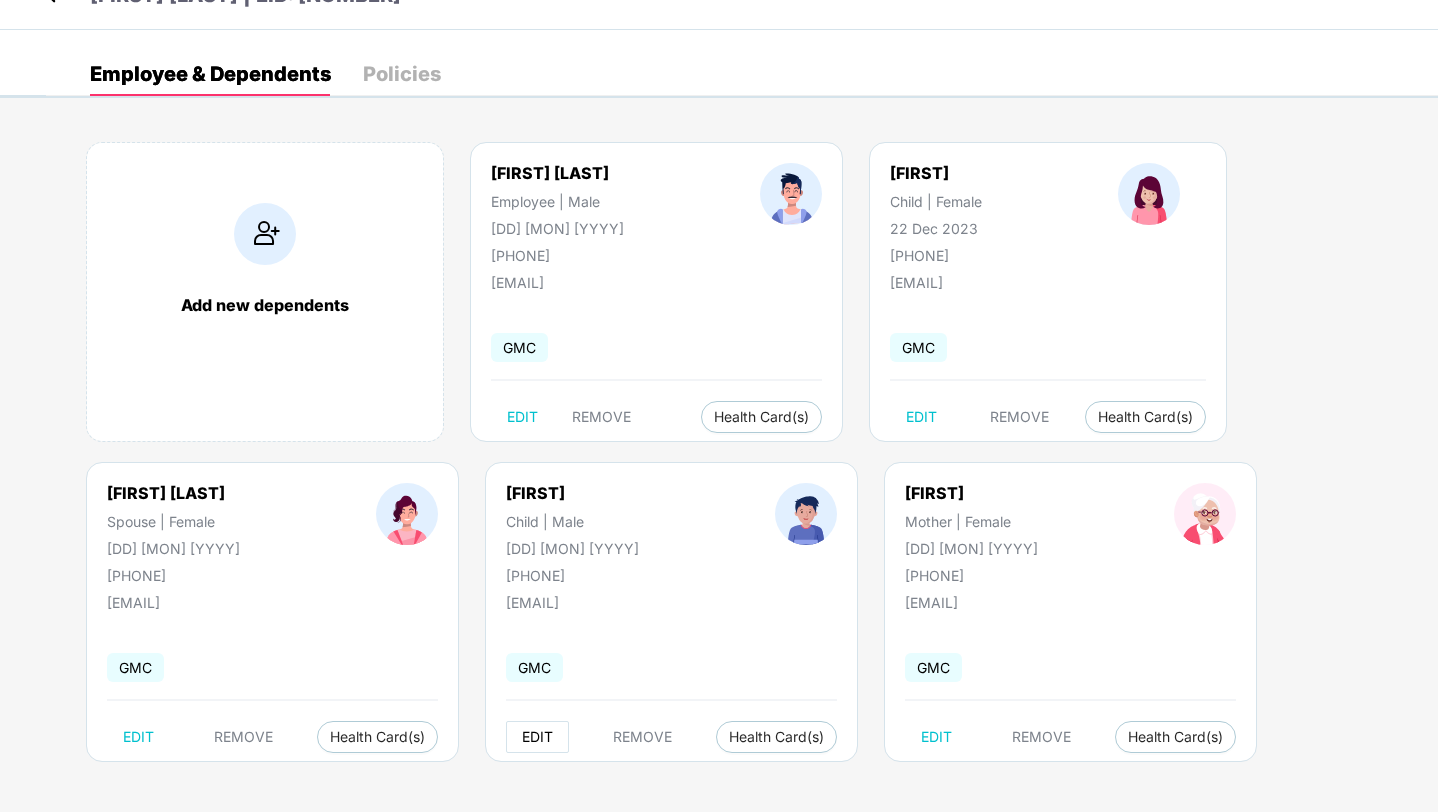 select on "*****" 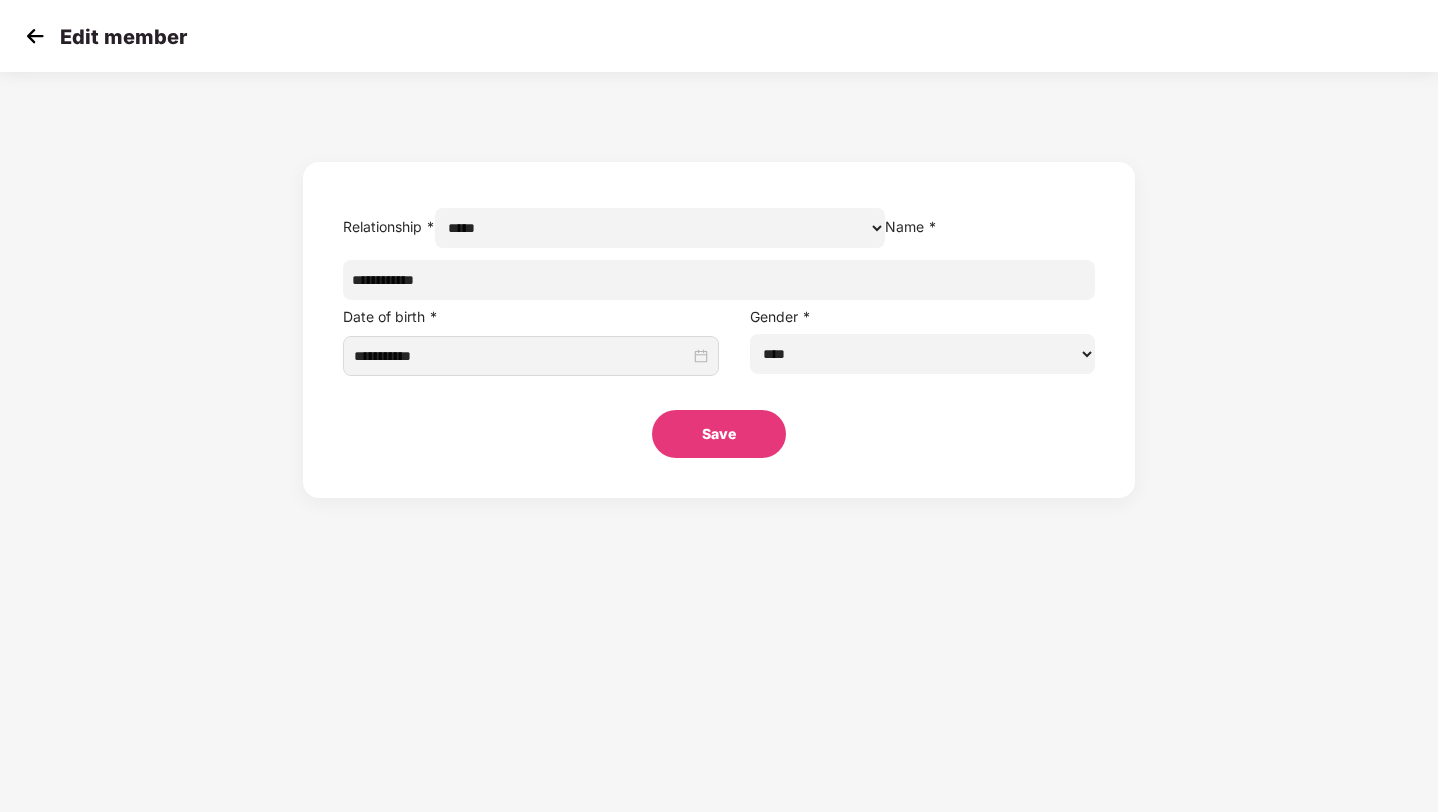 scroll, scrollTop: 0, scrollLeft: 0, axis: both 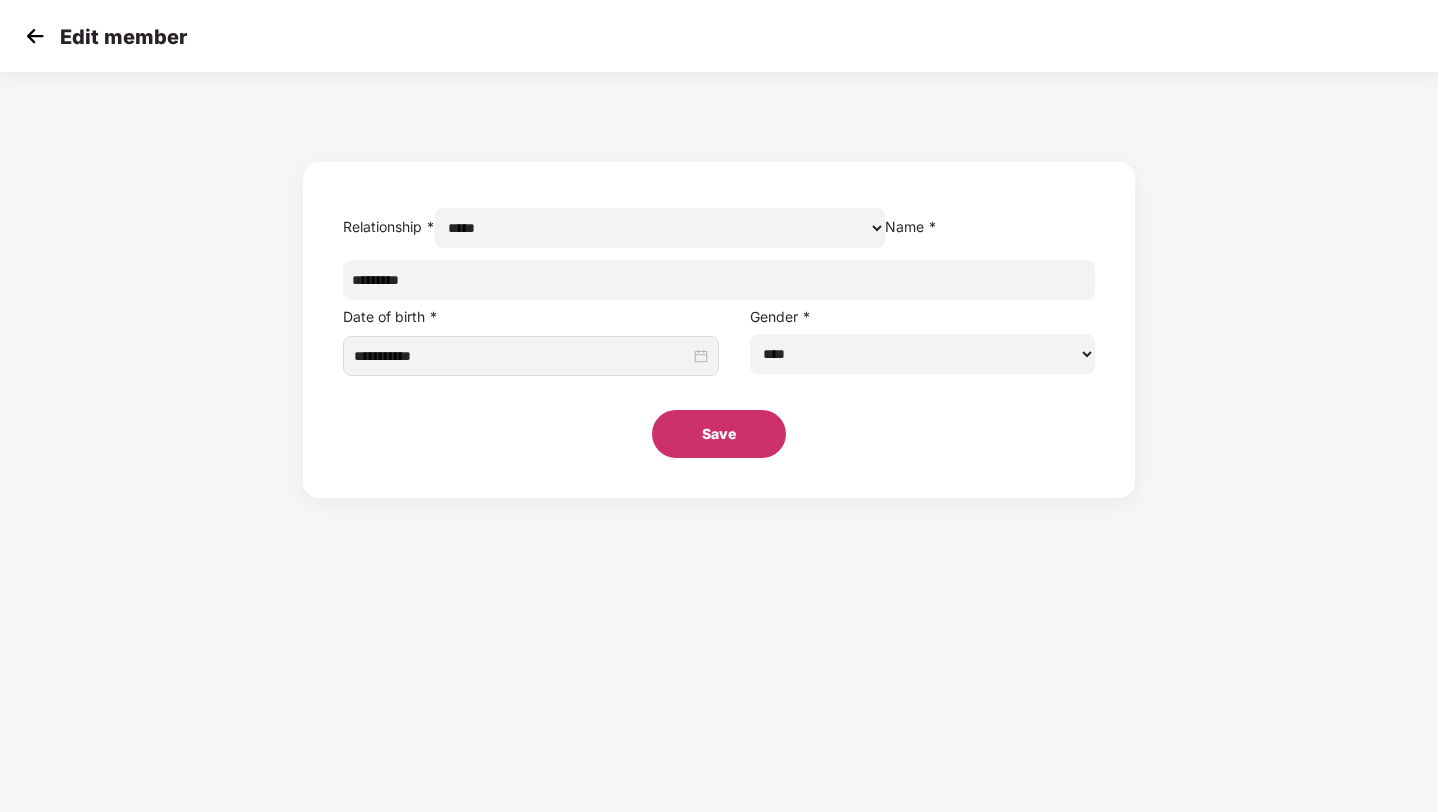 type on "*********" 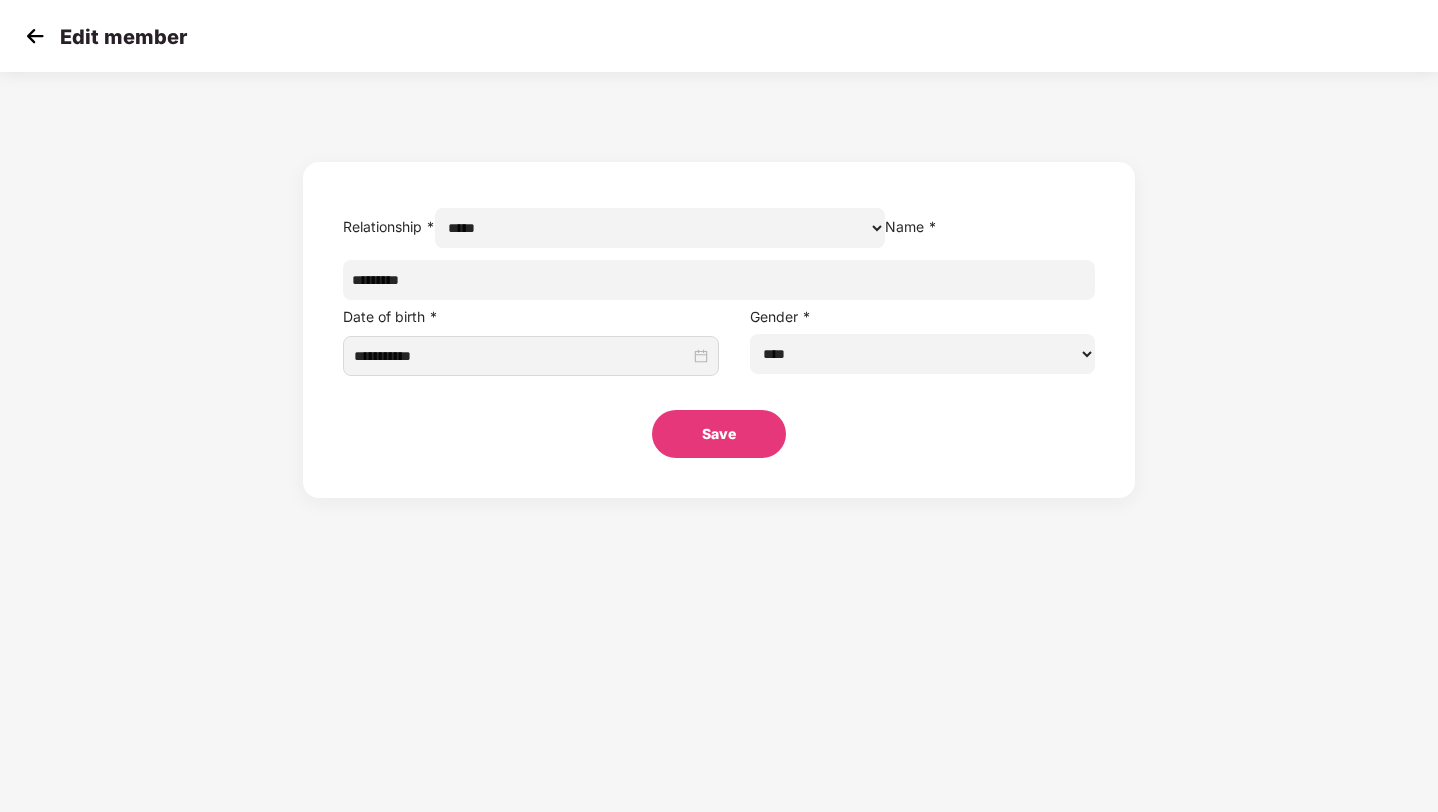 click on "Save" at bounding box center [719, 434] 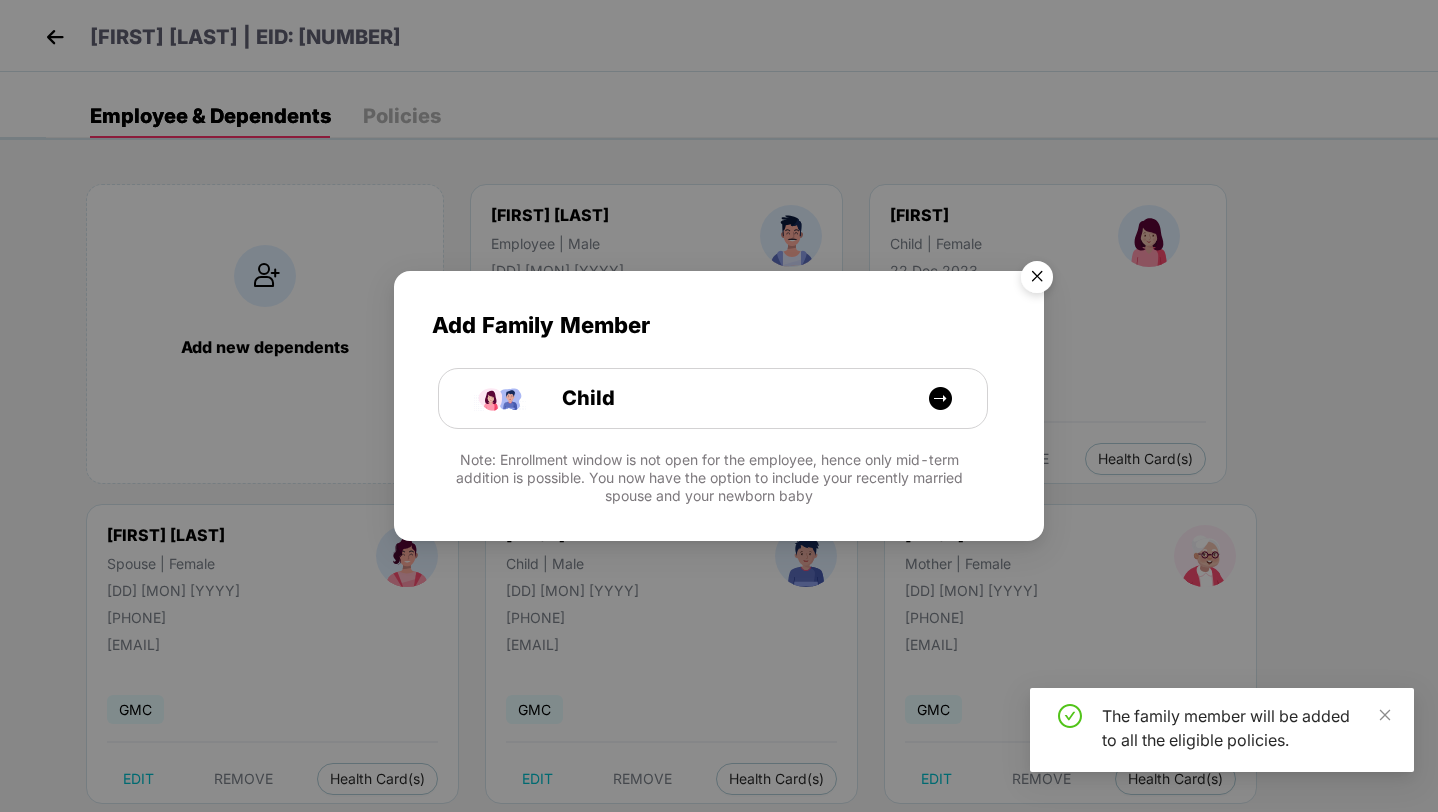 click at bounding box center [1037, 280] 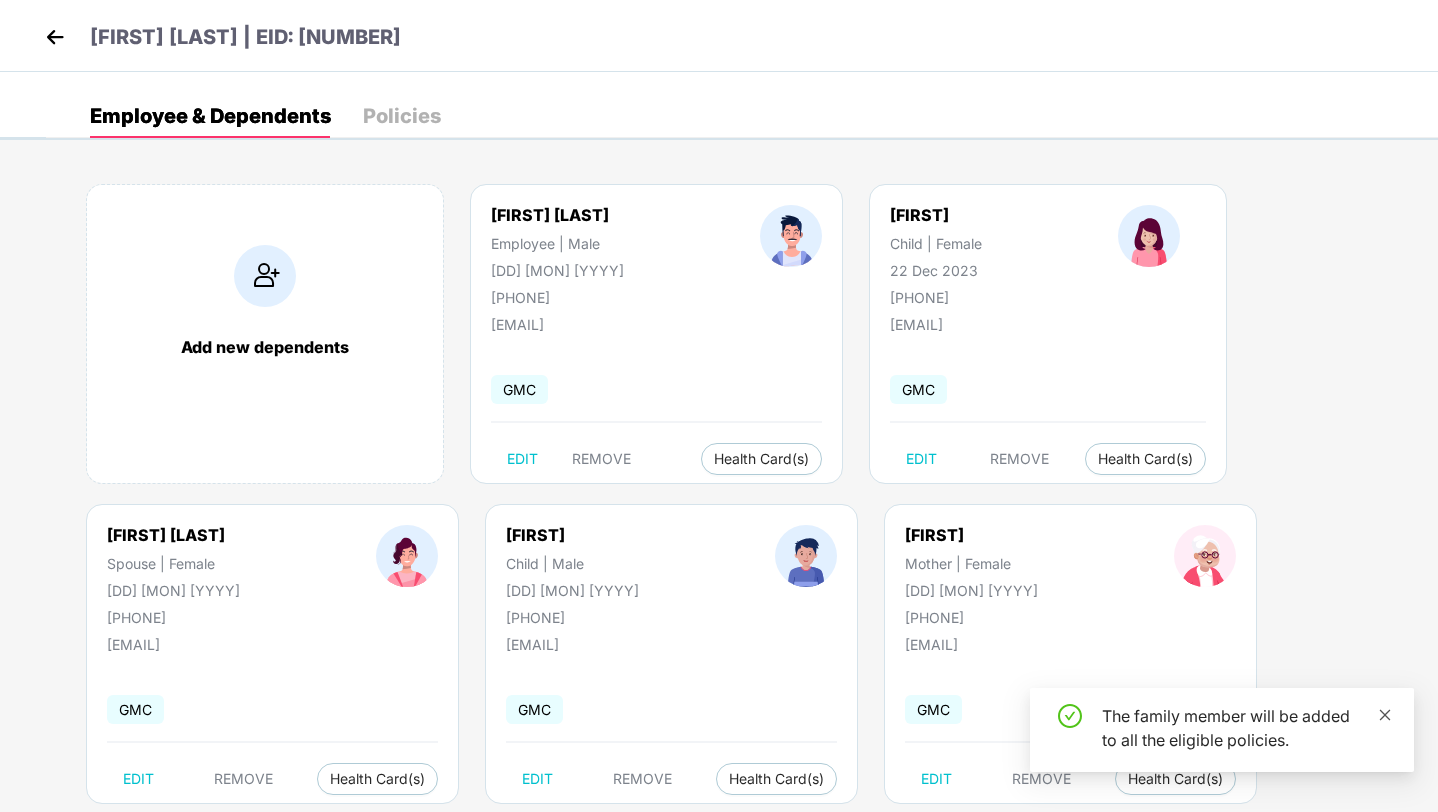 click 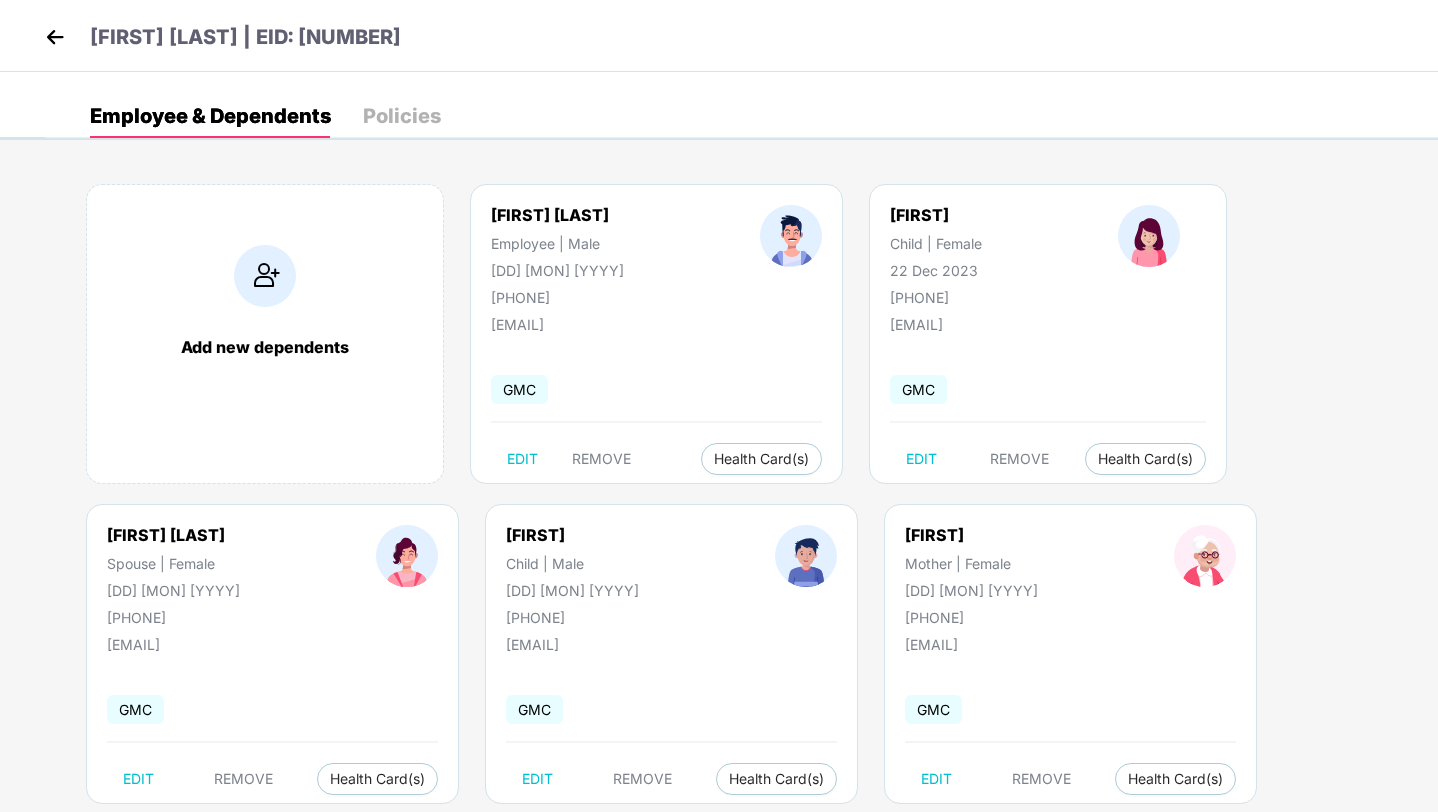 scroll, scrollTop: 42, scrollLeft: 0, axis: vertical 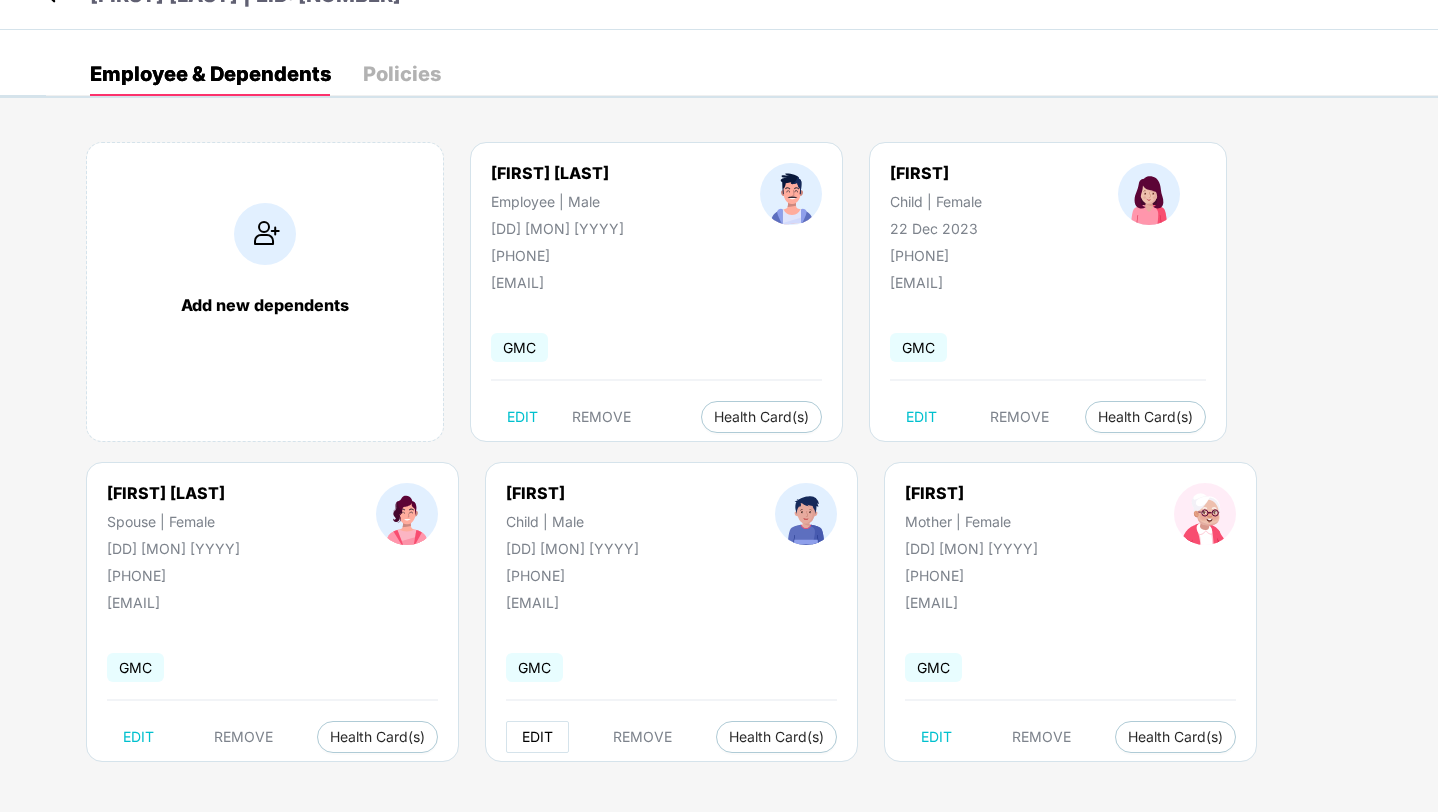 click on "EDIT" at bounding box center (537, 737) 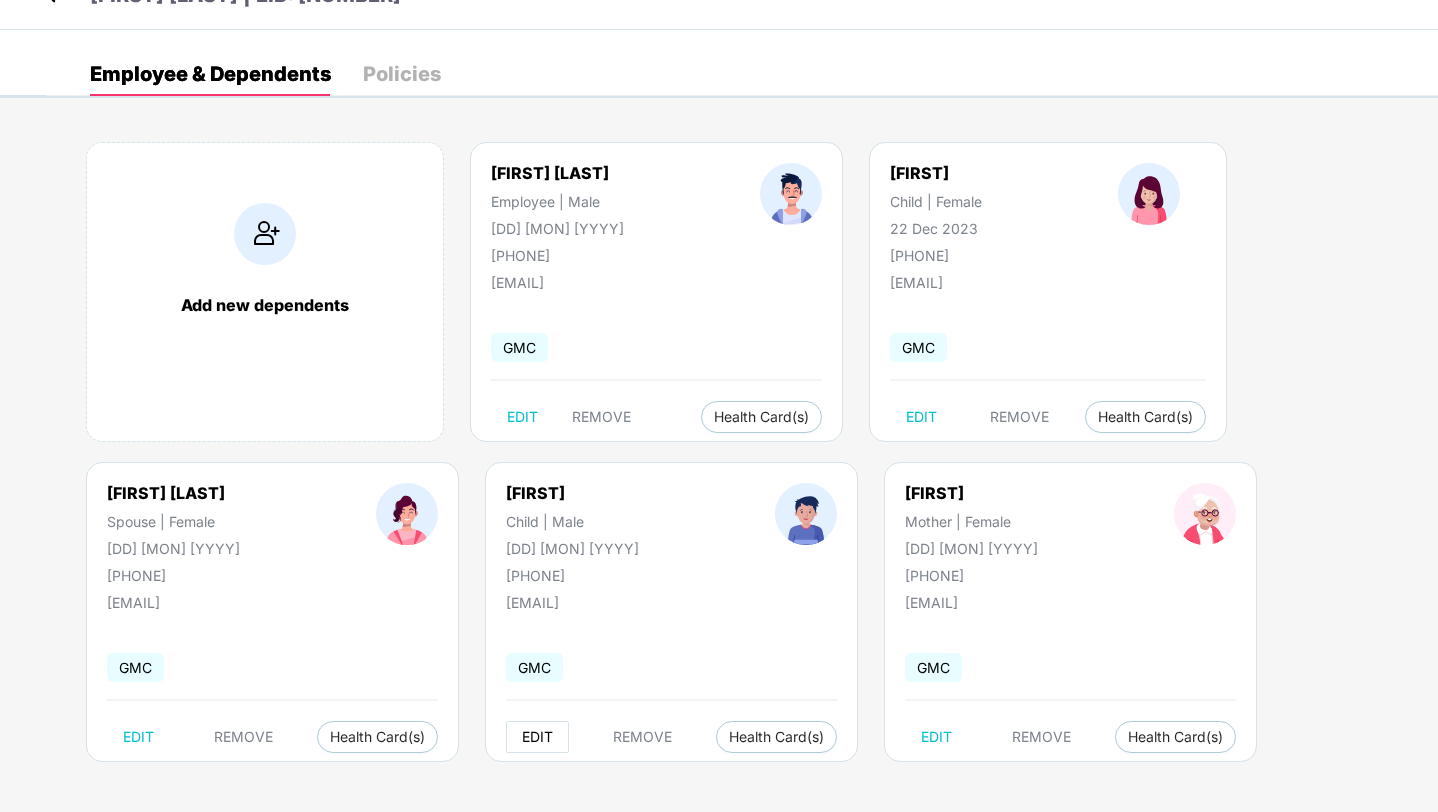 scroll, scrollTop: 0, scrollLeft: 0, axis: both 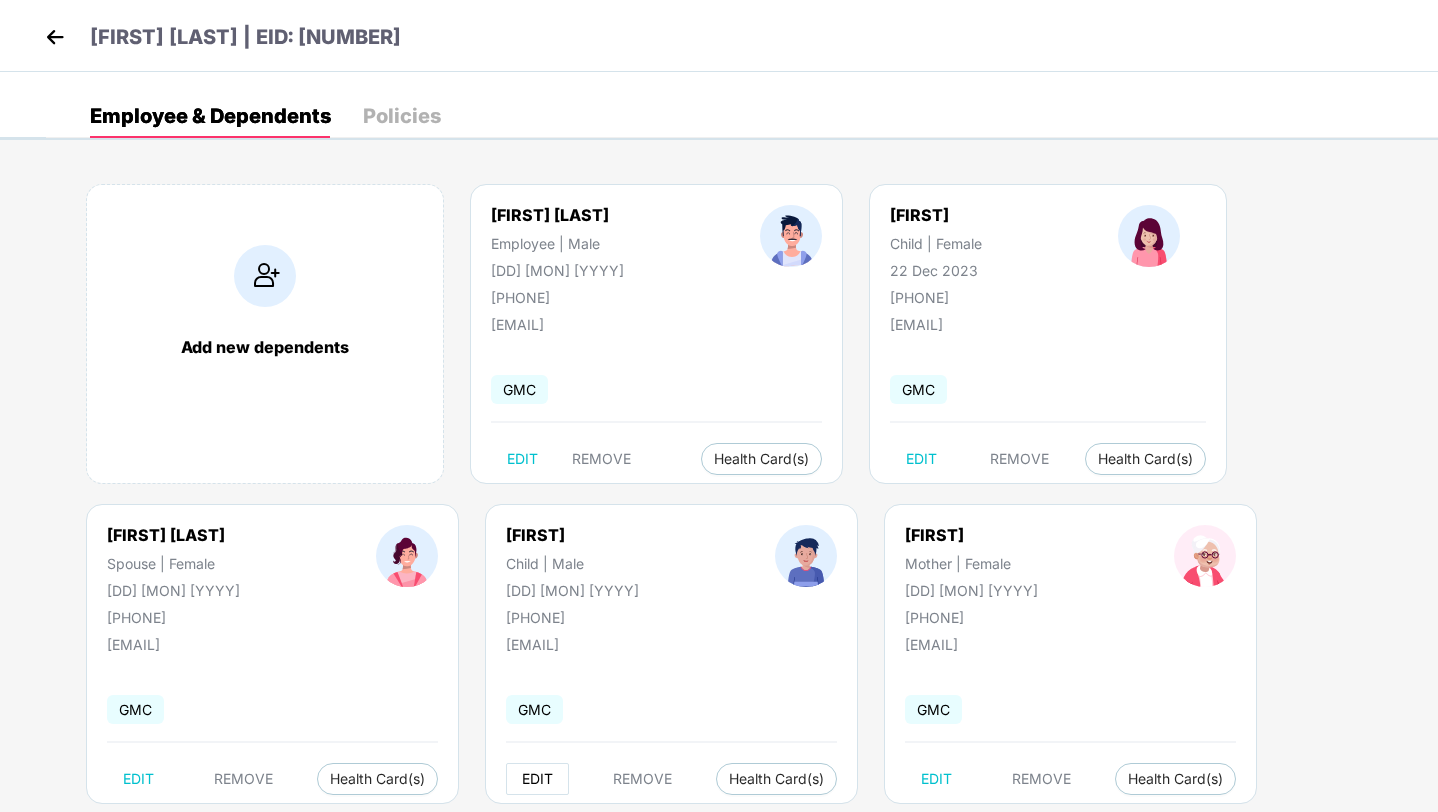 select on "*****" 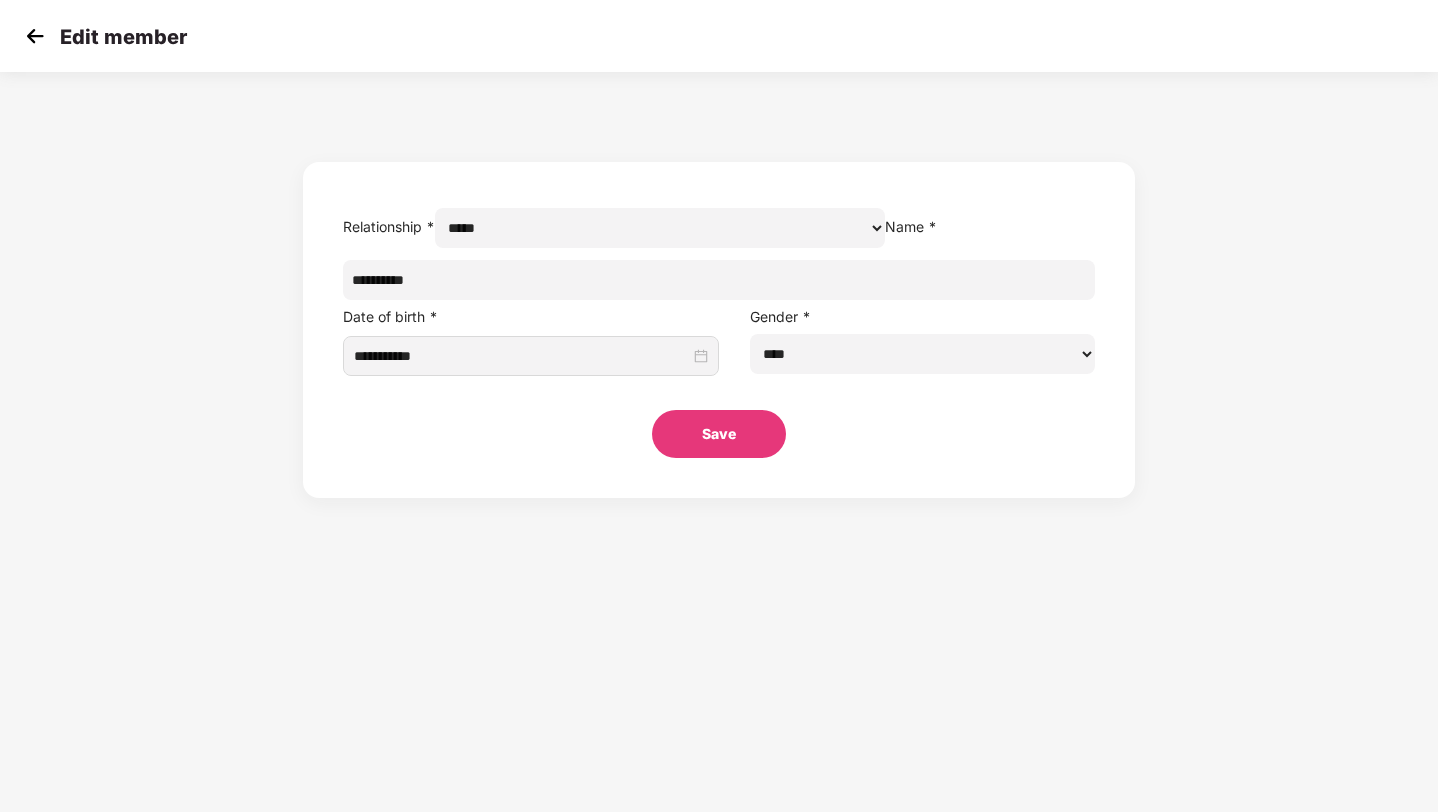 click on "*********" at bounding box center (719, 280) 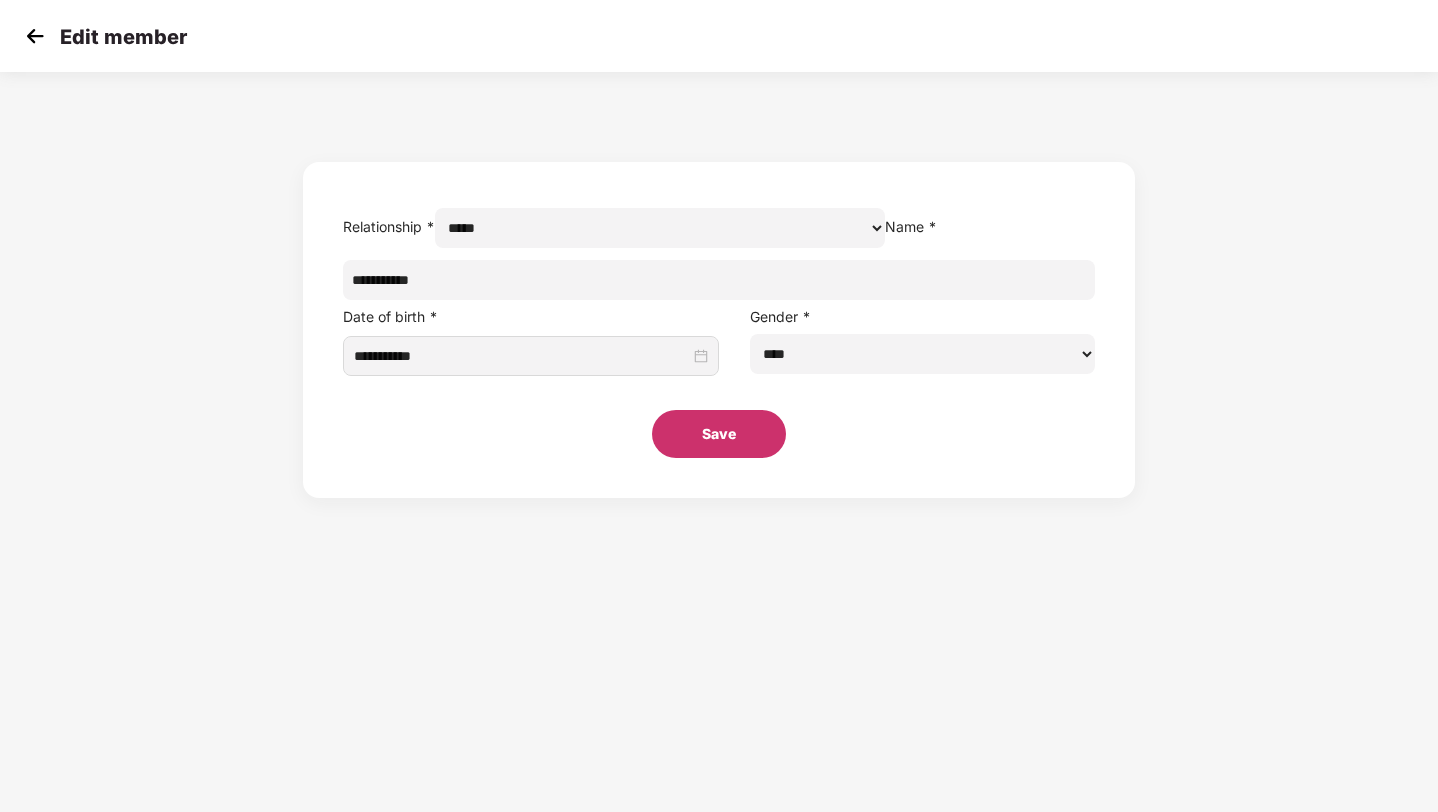 type on "**********" 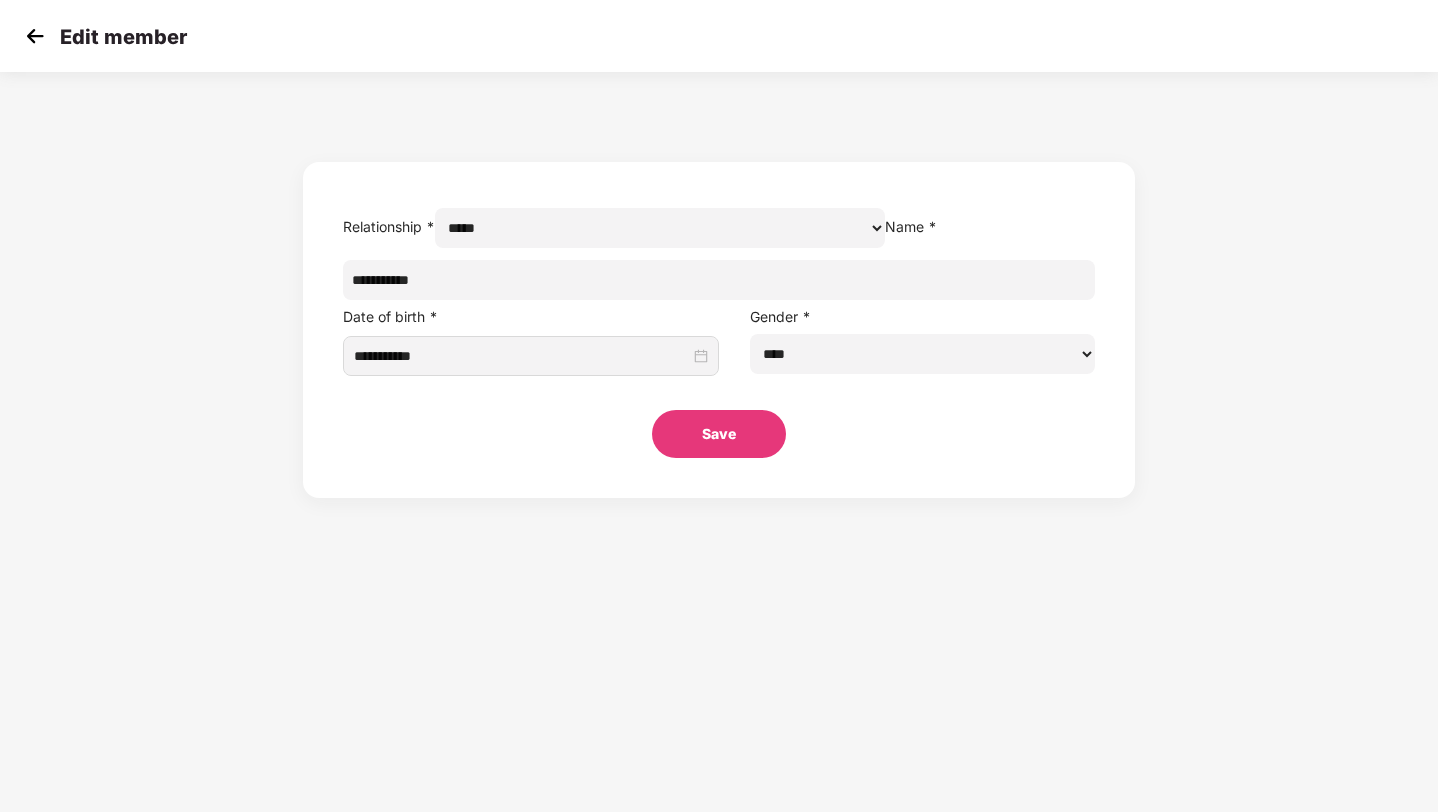 click on "Save" at bounding box center [719, 434] 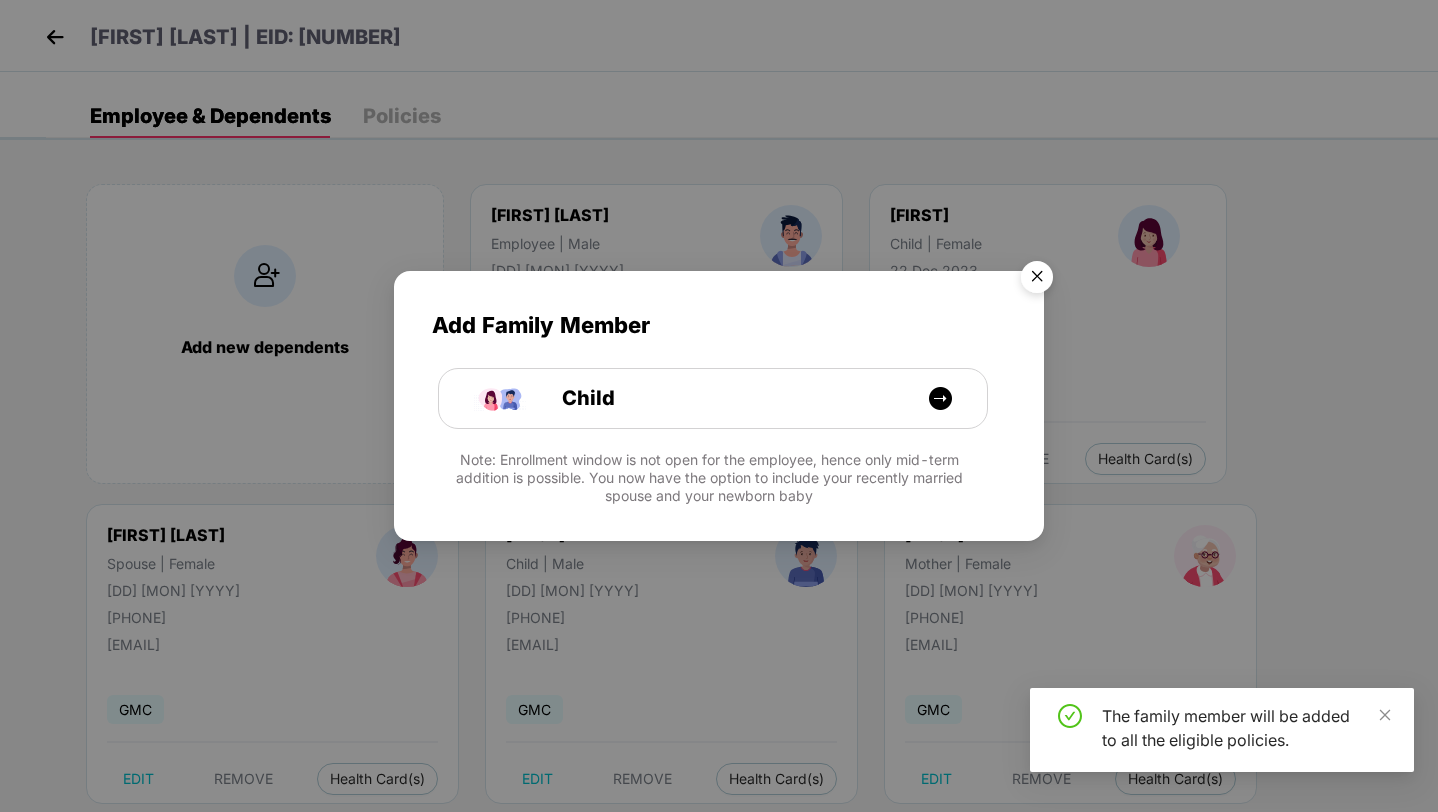 click at bounding box center (1037, 280) 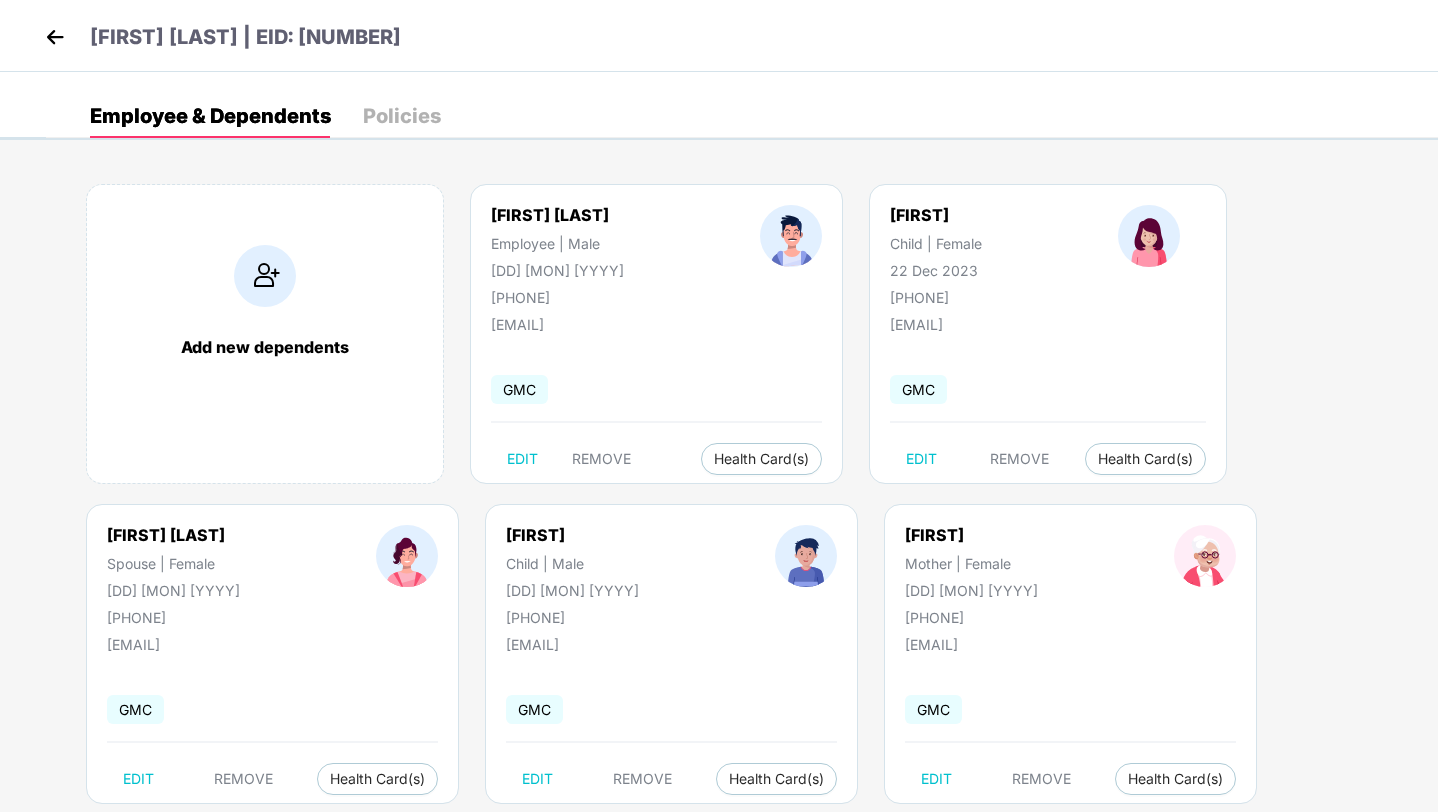 click at bounding box center [55, 37] 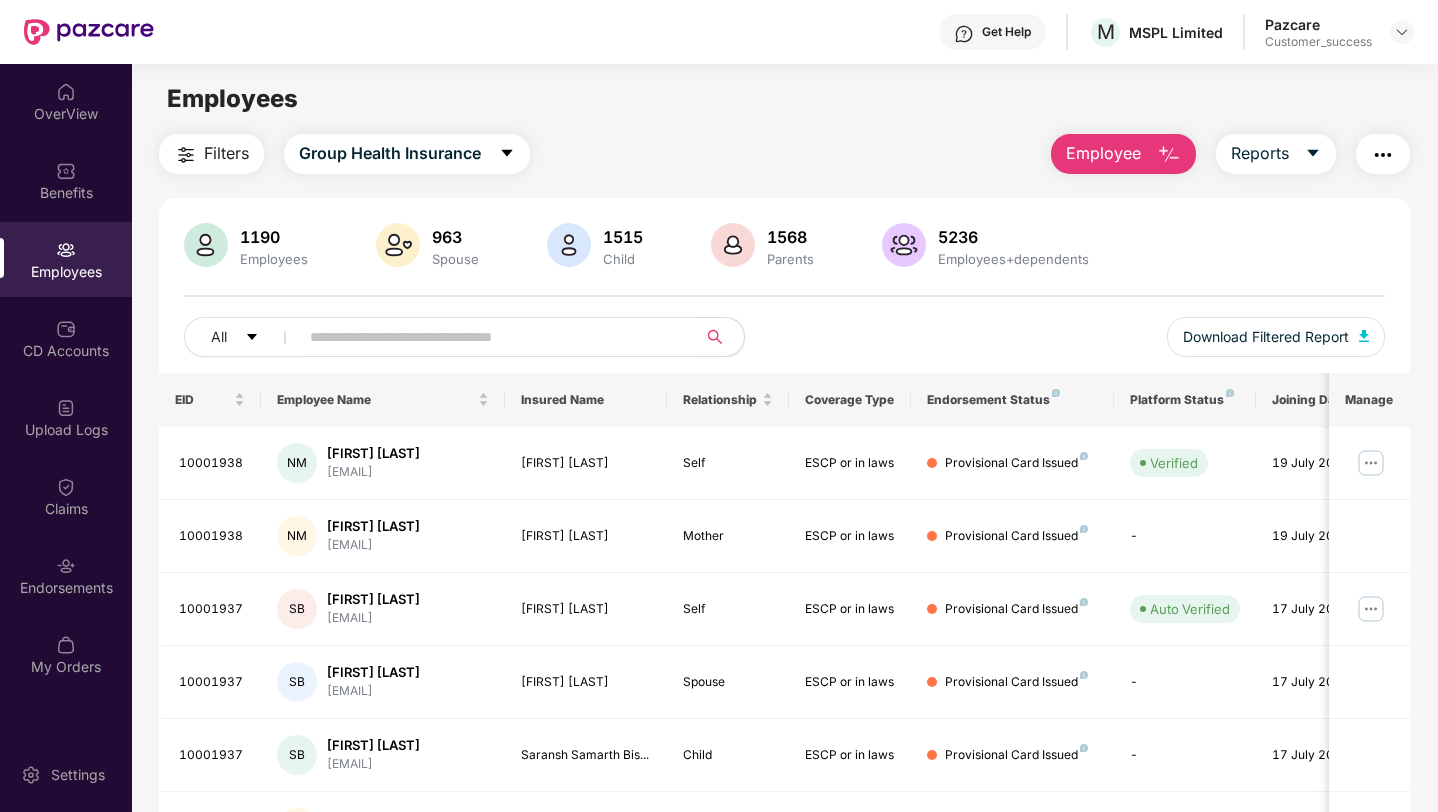 click at bounding box center (489, 337) 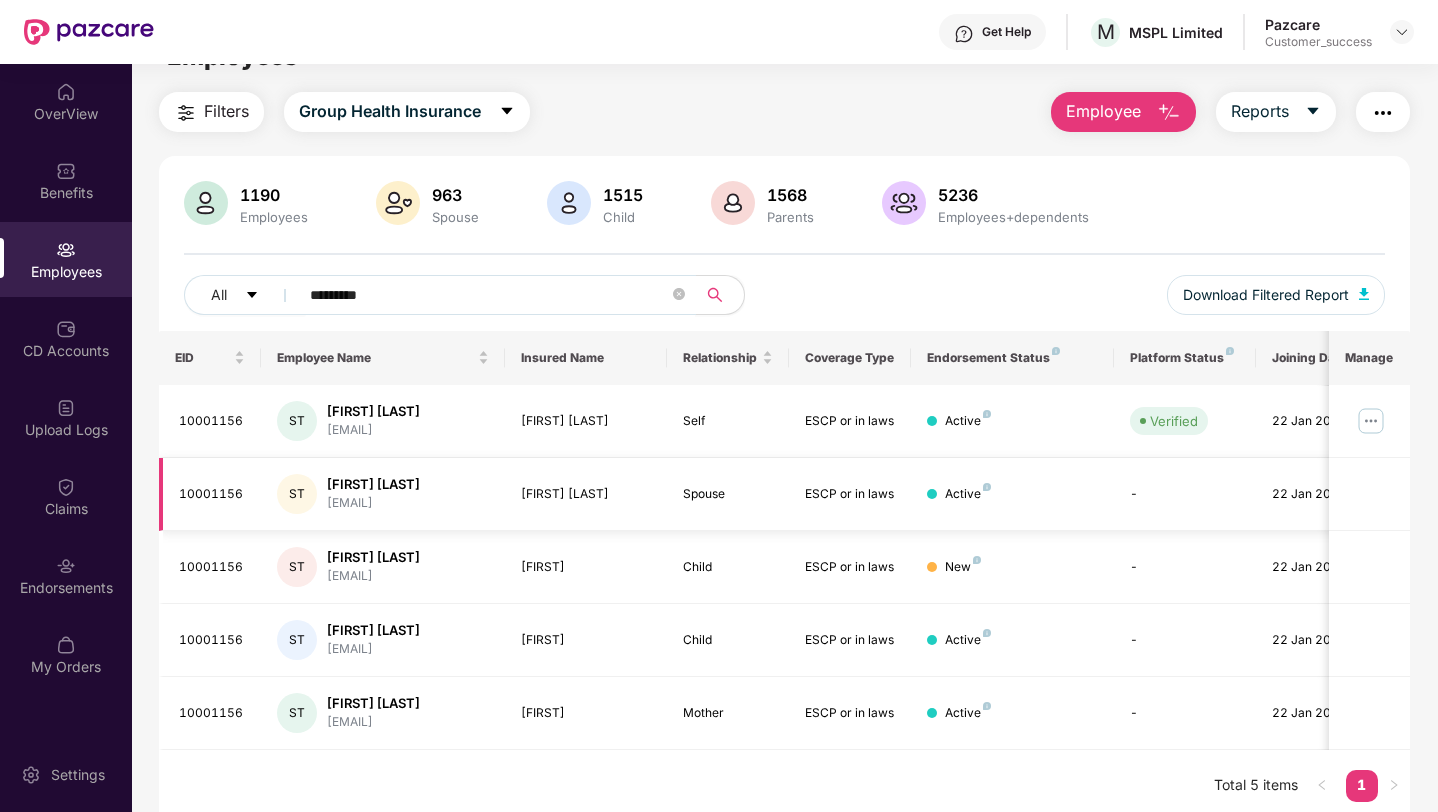 scroll, scrollTop: 64, scrollLeft: 0, axis: vertical 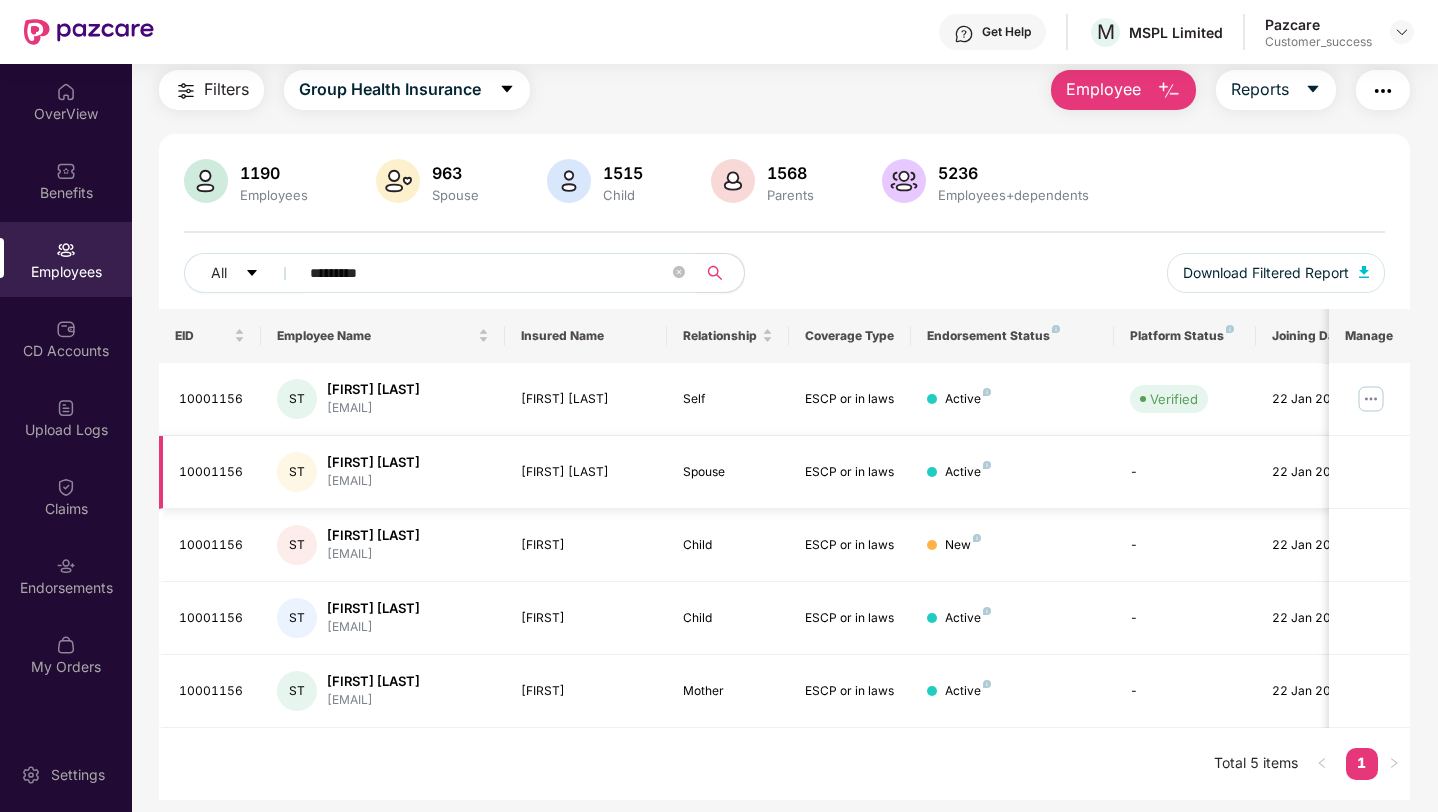 type on "*********" 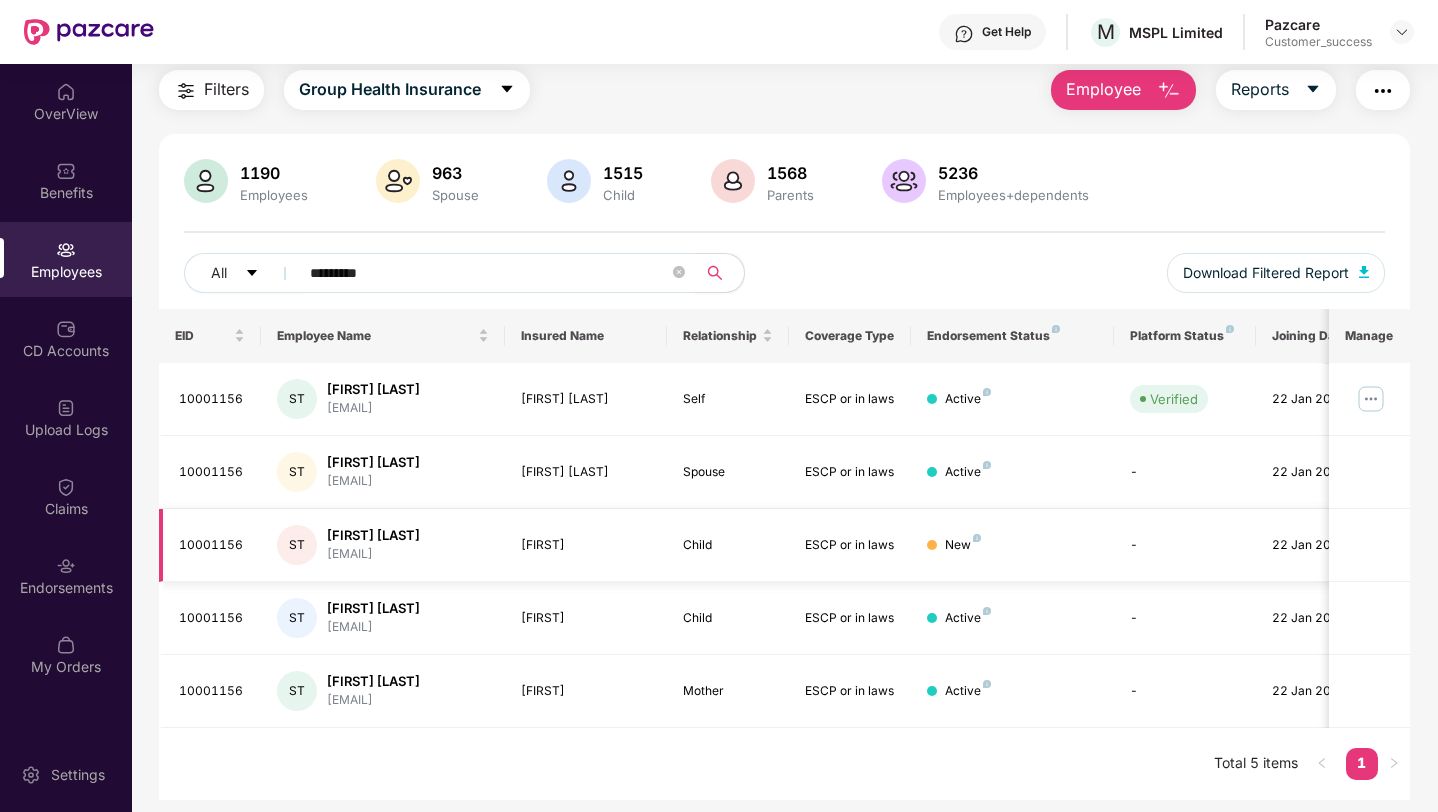 click on "10001156" at bounding box center [212, 545] 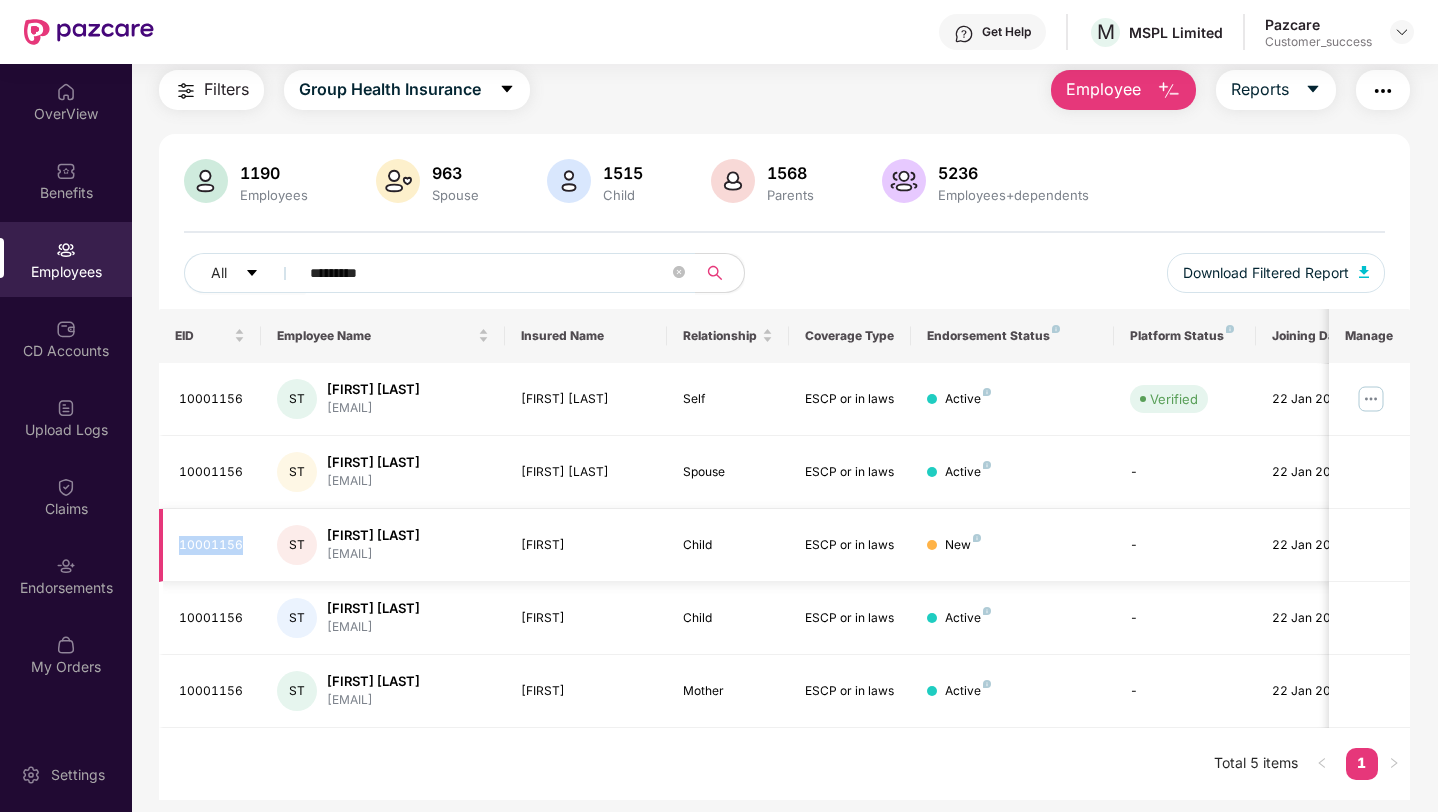 click on "10001156" at bounding box center [212, 545] 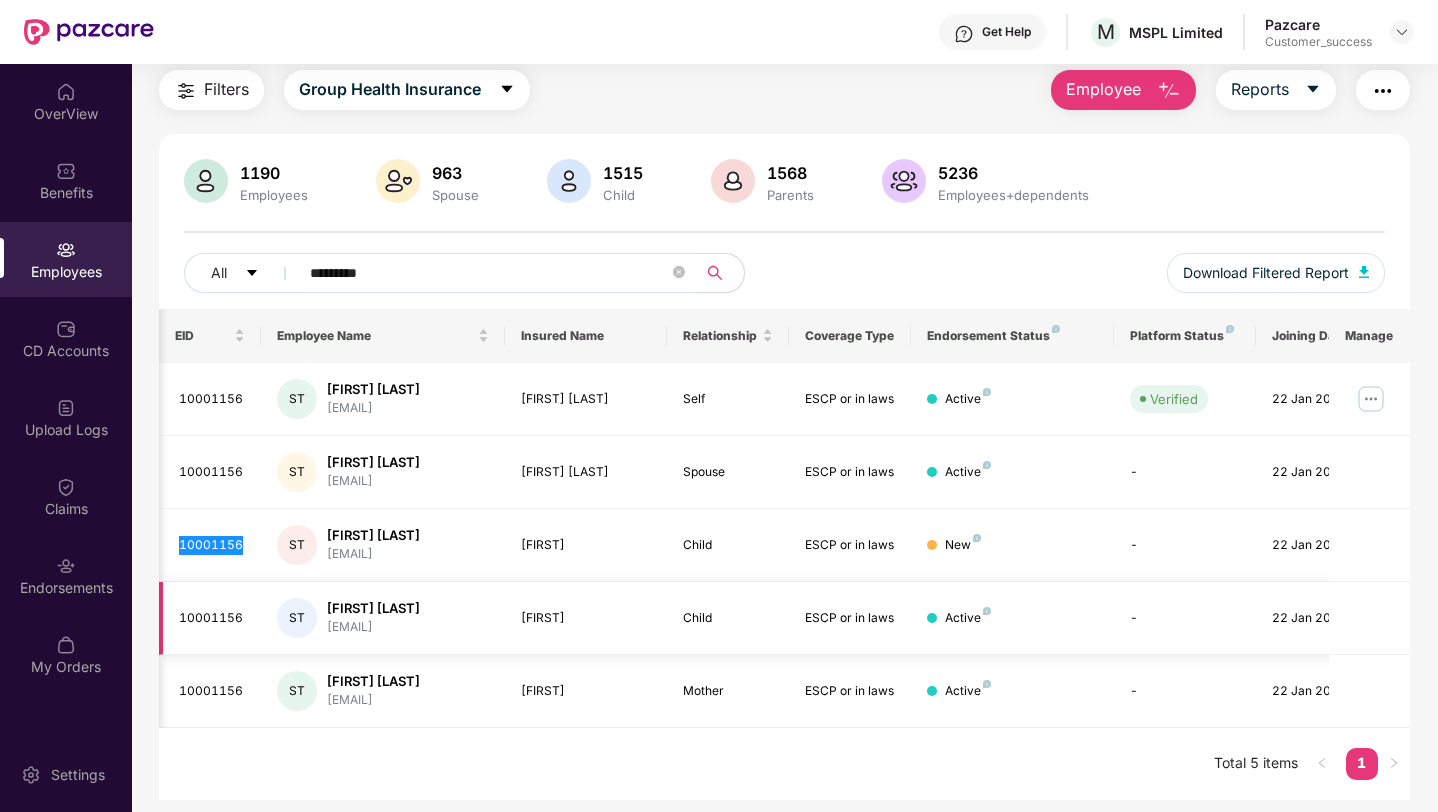 scroll, scrollTop: 0, scrollLeft: 50, axis: horizontal 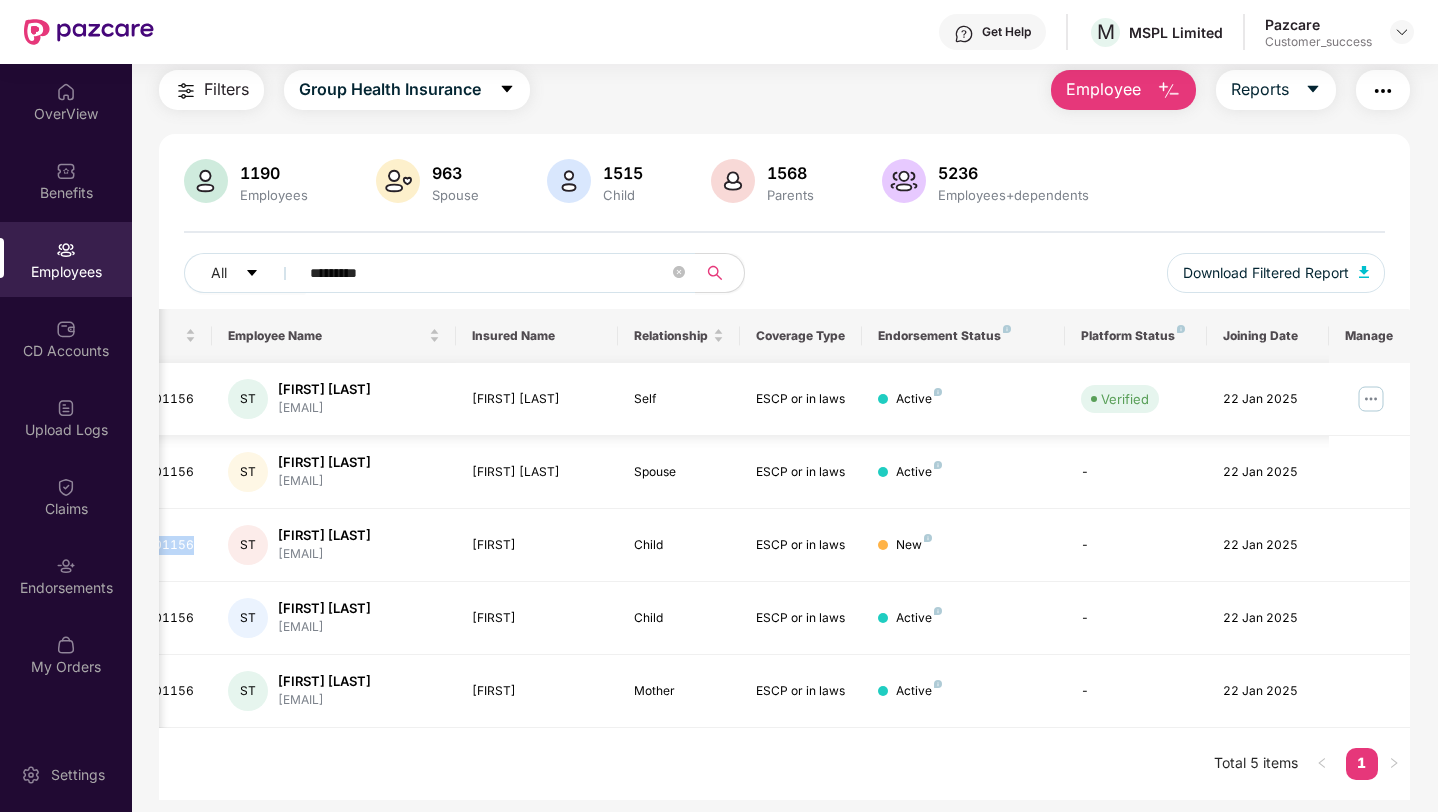 click at bounding box center [1371, 399] 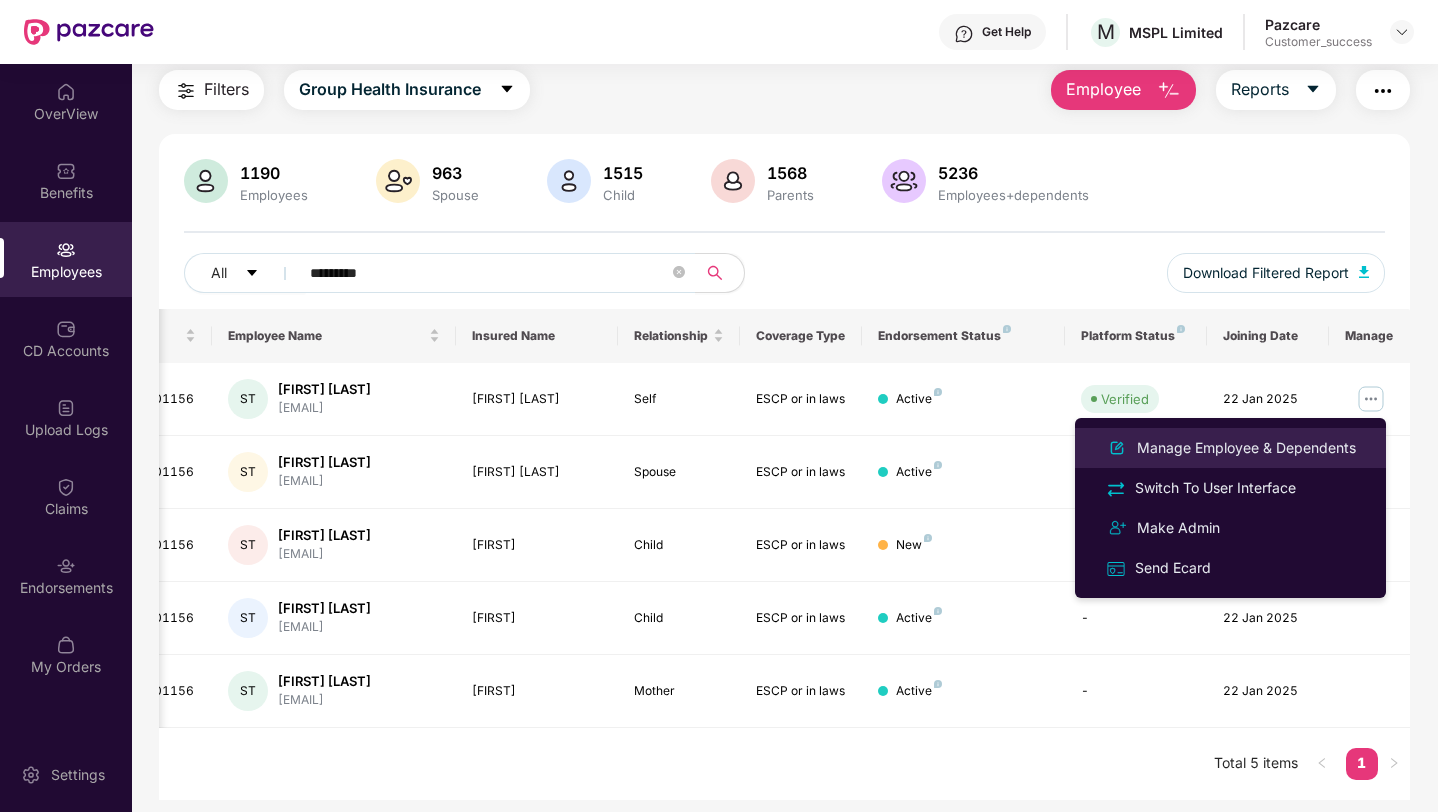 click on "Manage Employee & Dependents" at bounding box center [1246, 448] 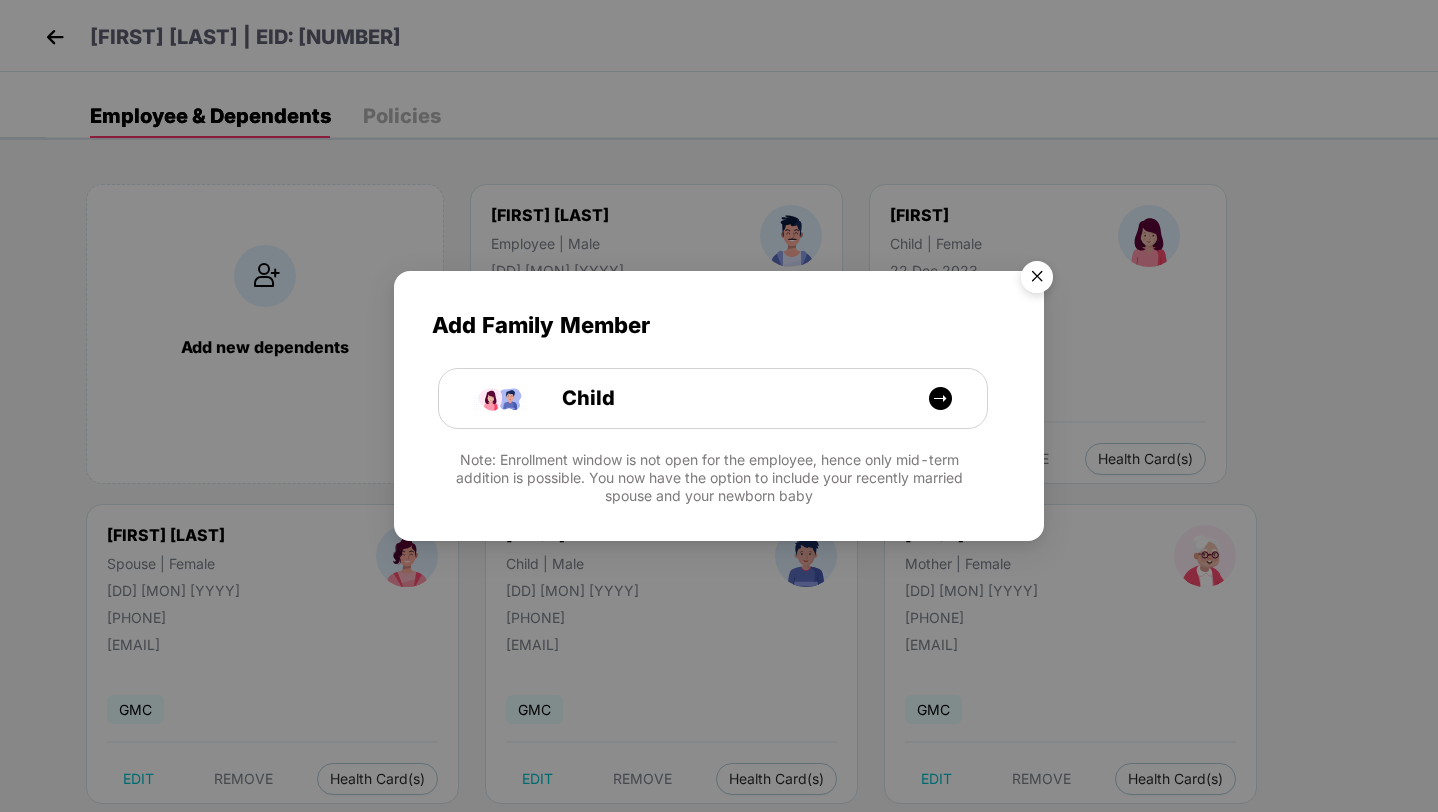 click at bounding box center [1037, 280] 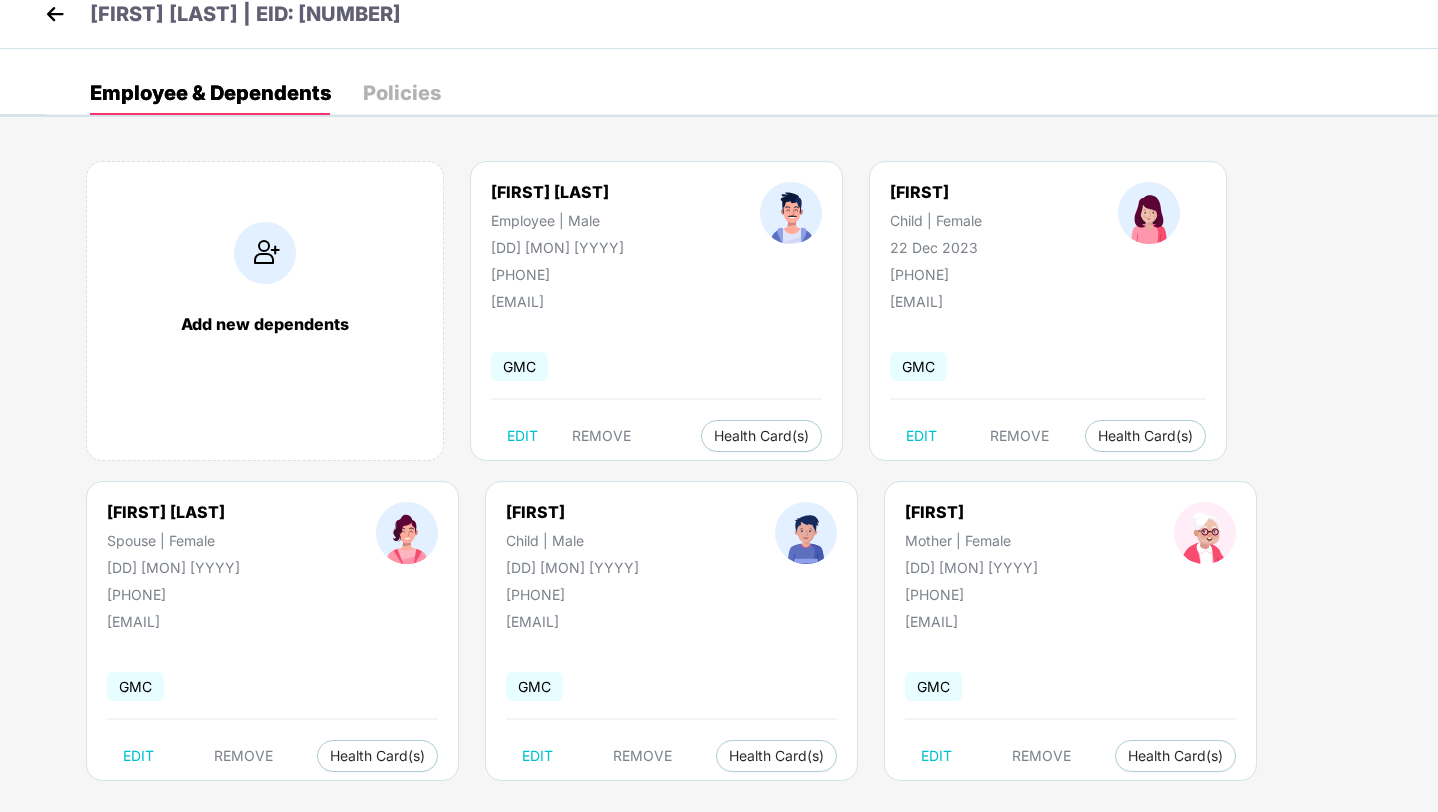 scroll, scrollTop: 42, scrollLeft: 0, axis: vertical 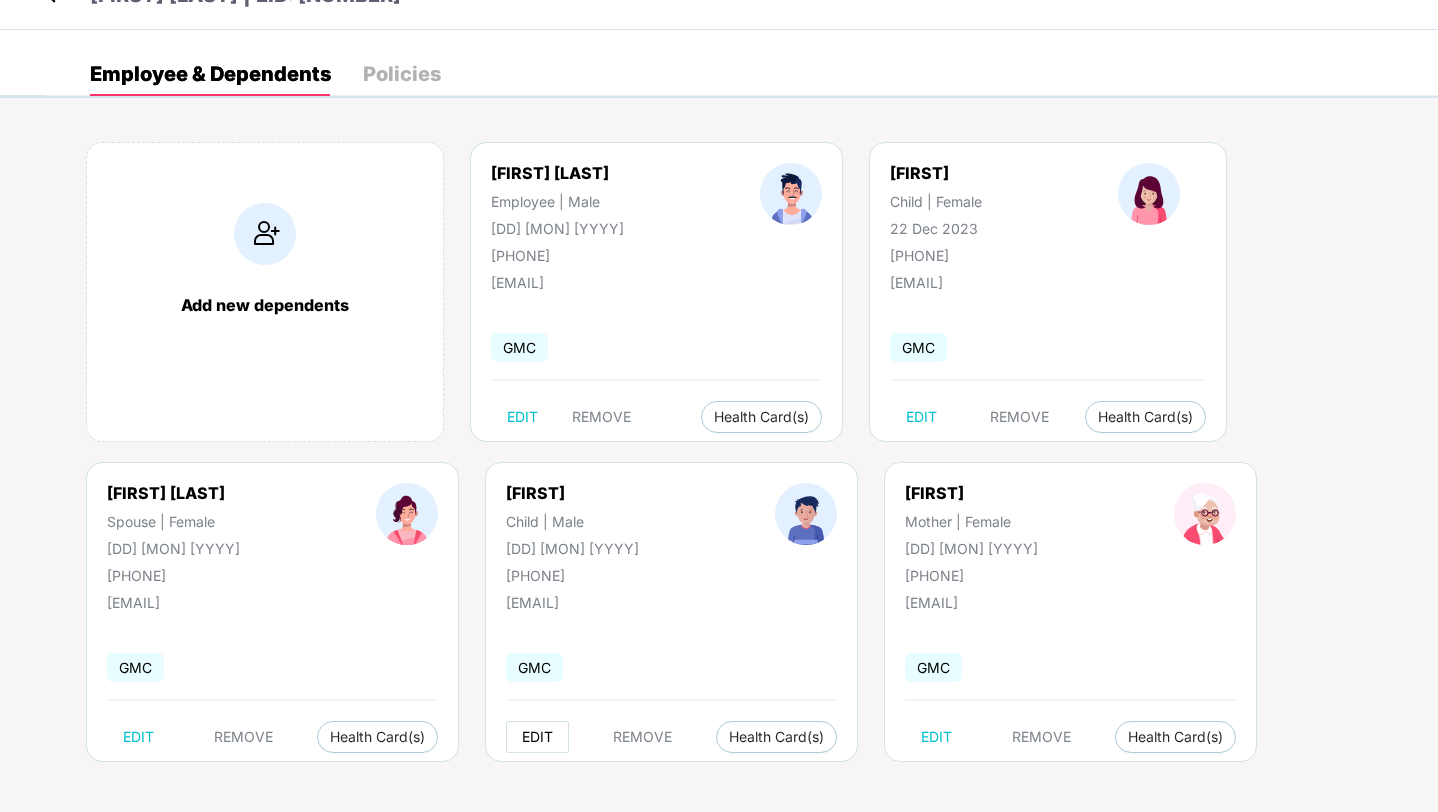 click on "EDIT" at bounding box center (537, 737) 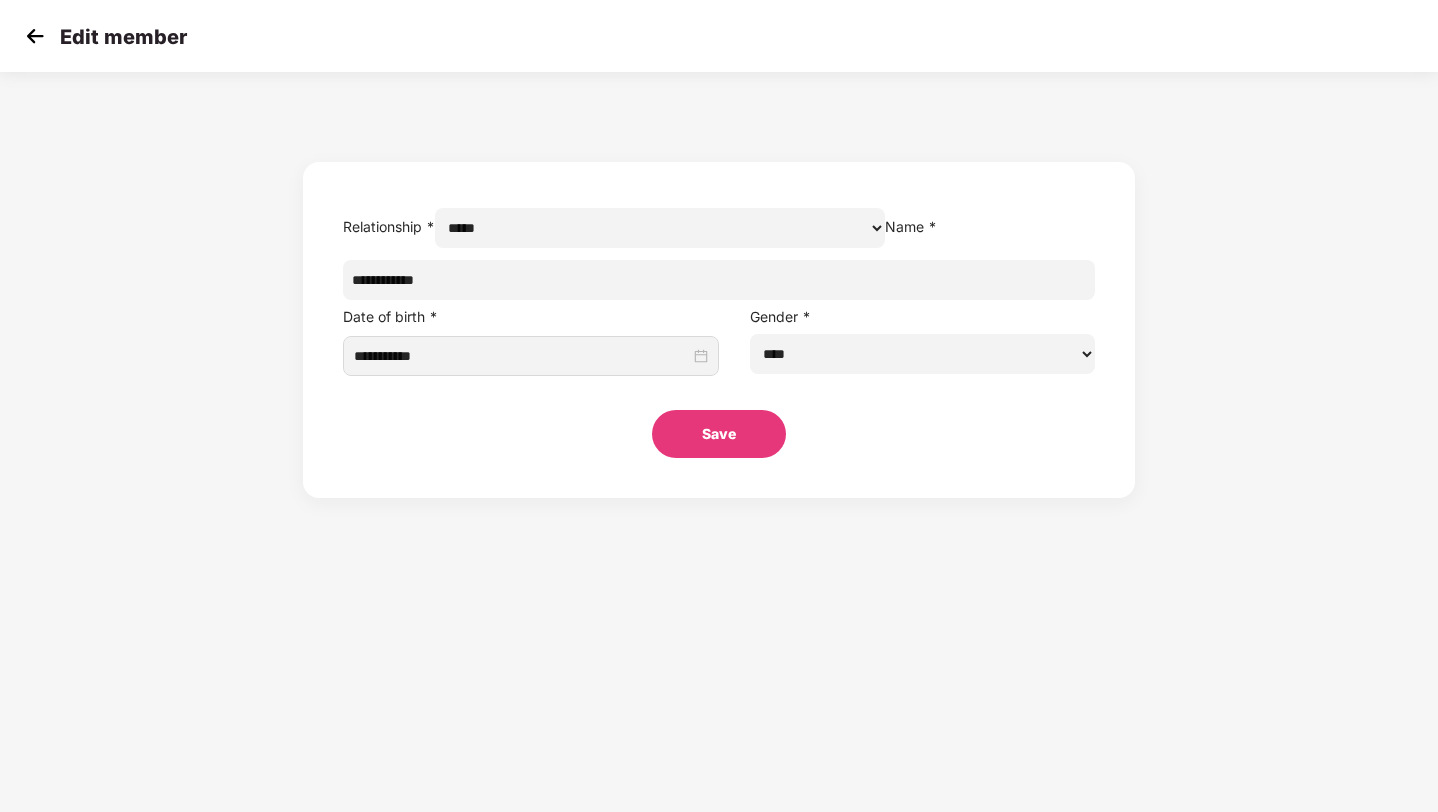 scroll, scrollTop: 0, scrollLeft: 0, axis: both 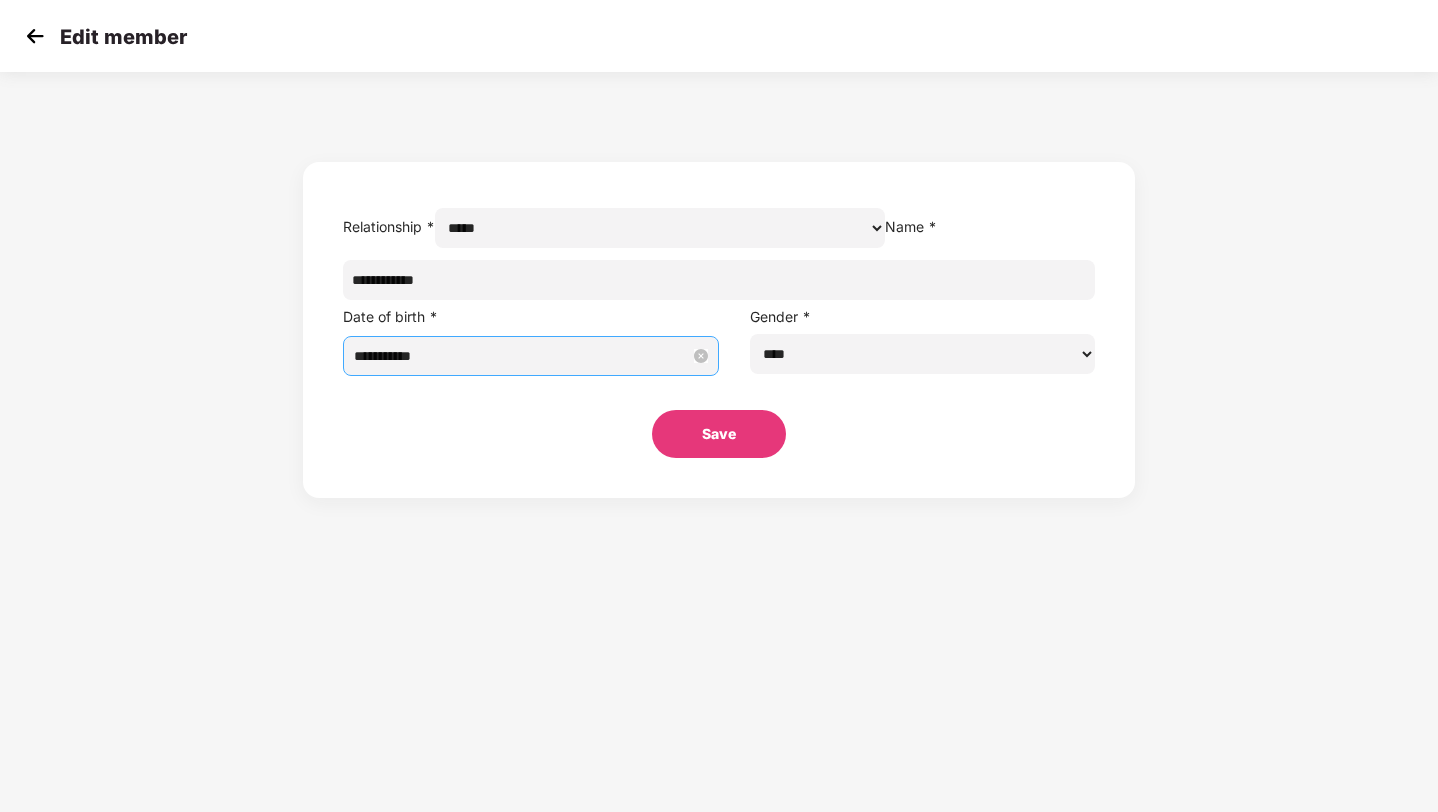 click on "**********" at bounding box center (522, 356) 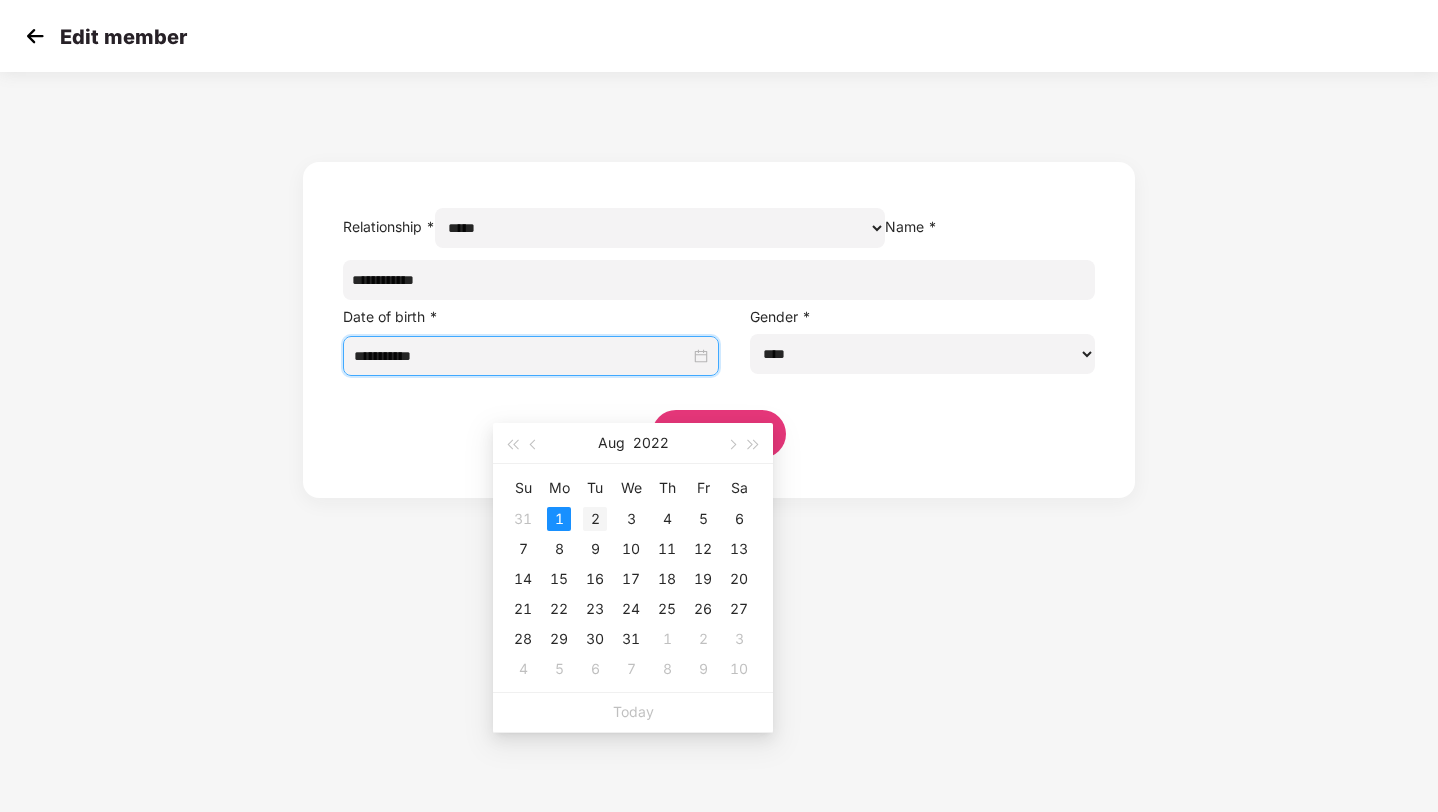 type on "**********" 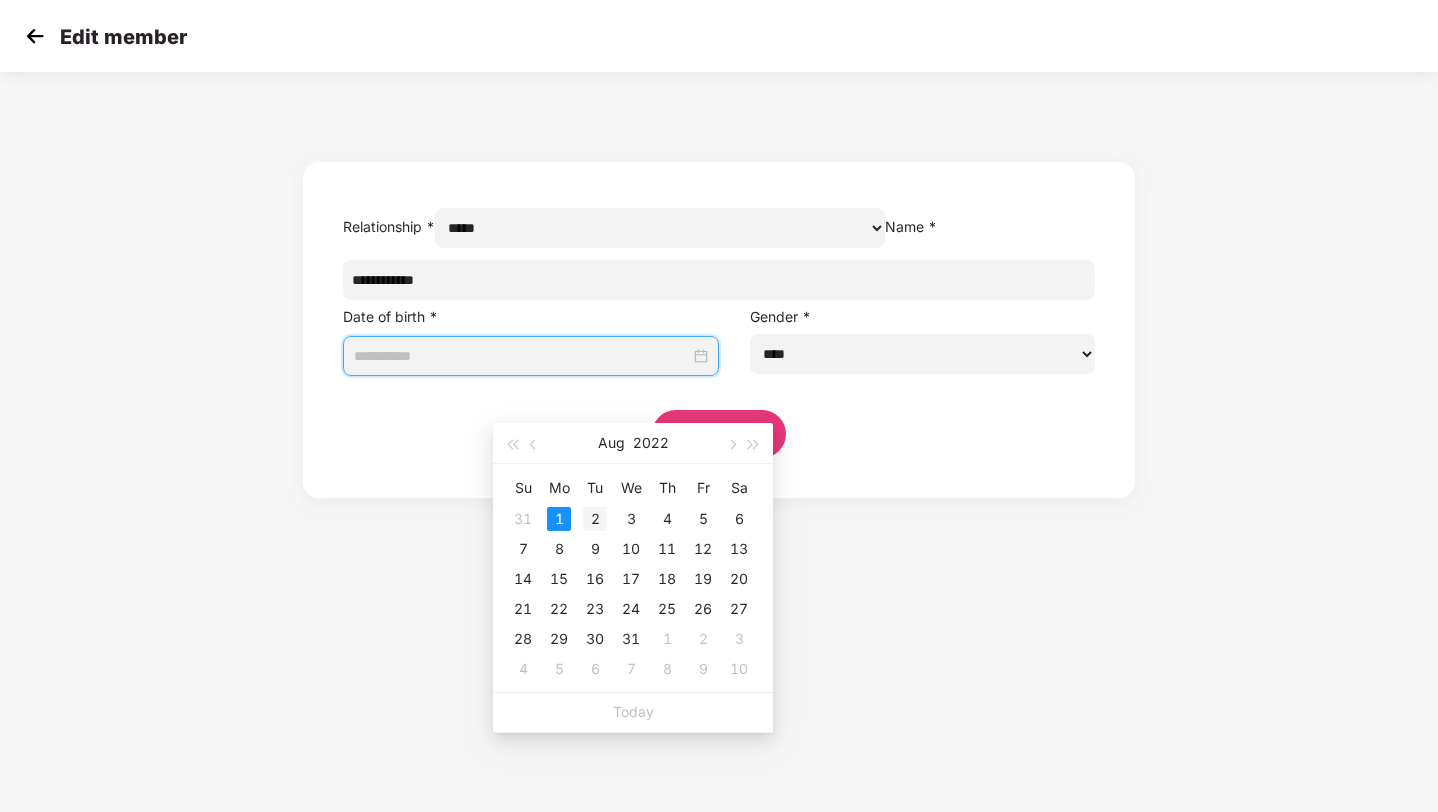click on "2" at bounding box center [595, 519] 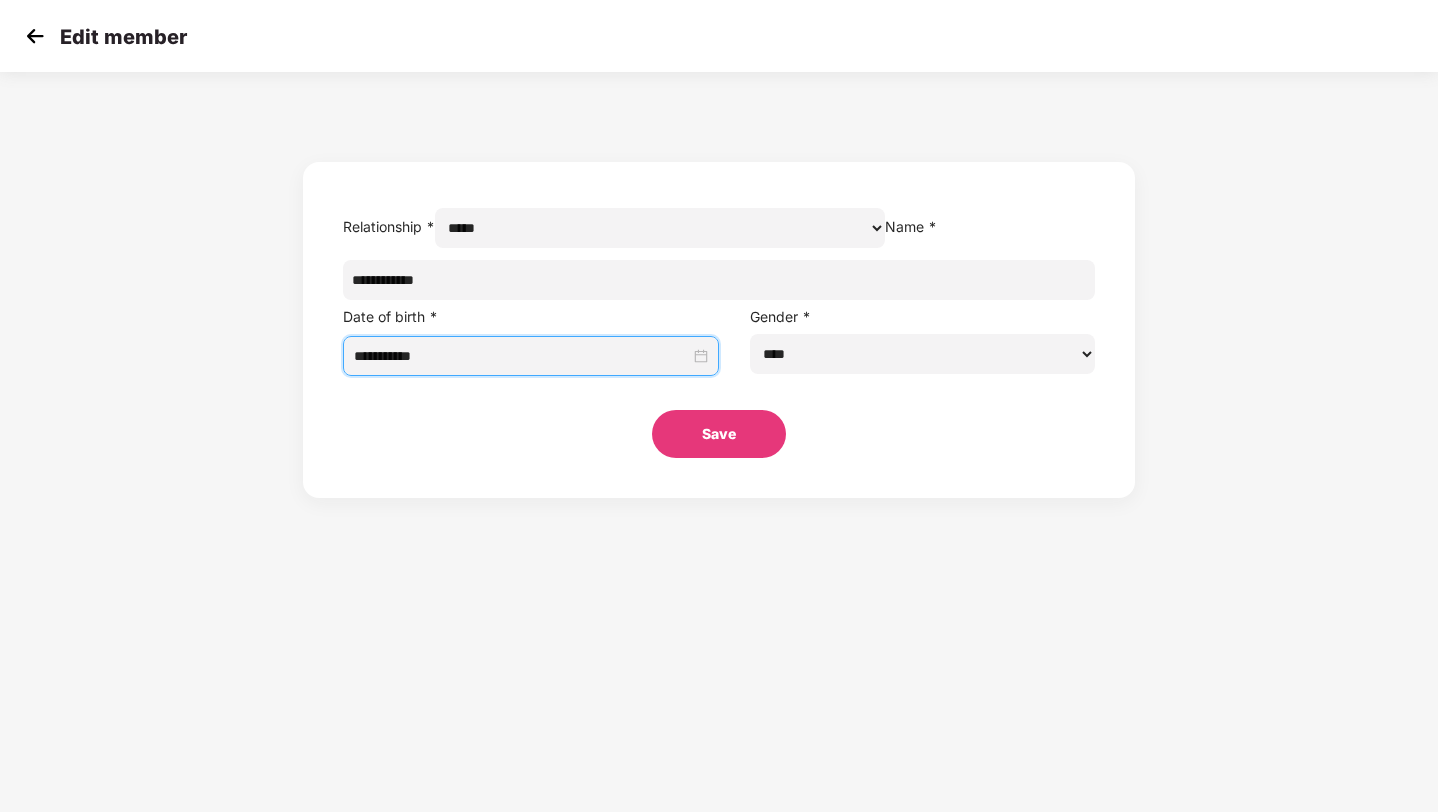click on "Save" at bounding box center (719, 434) 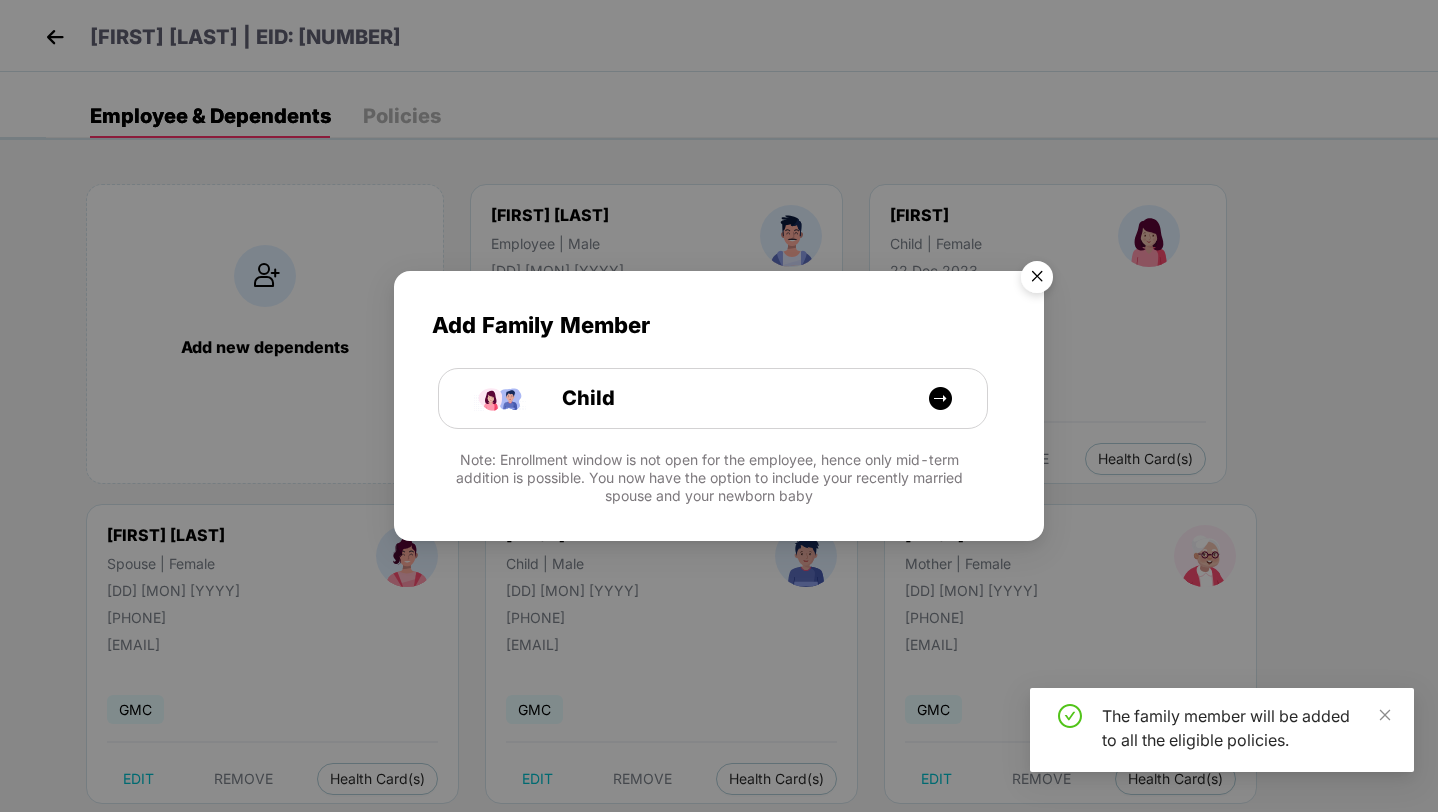 click at bounding box center [1037, 280] 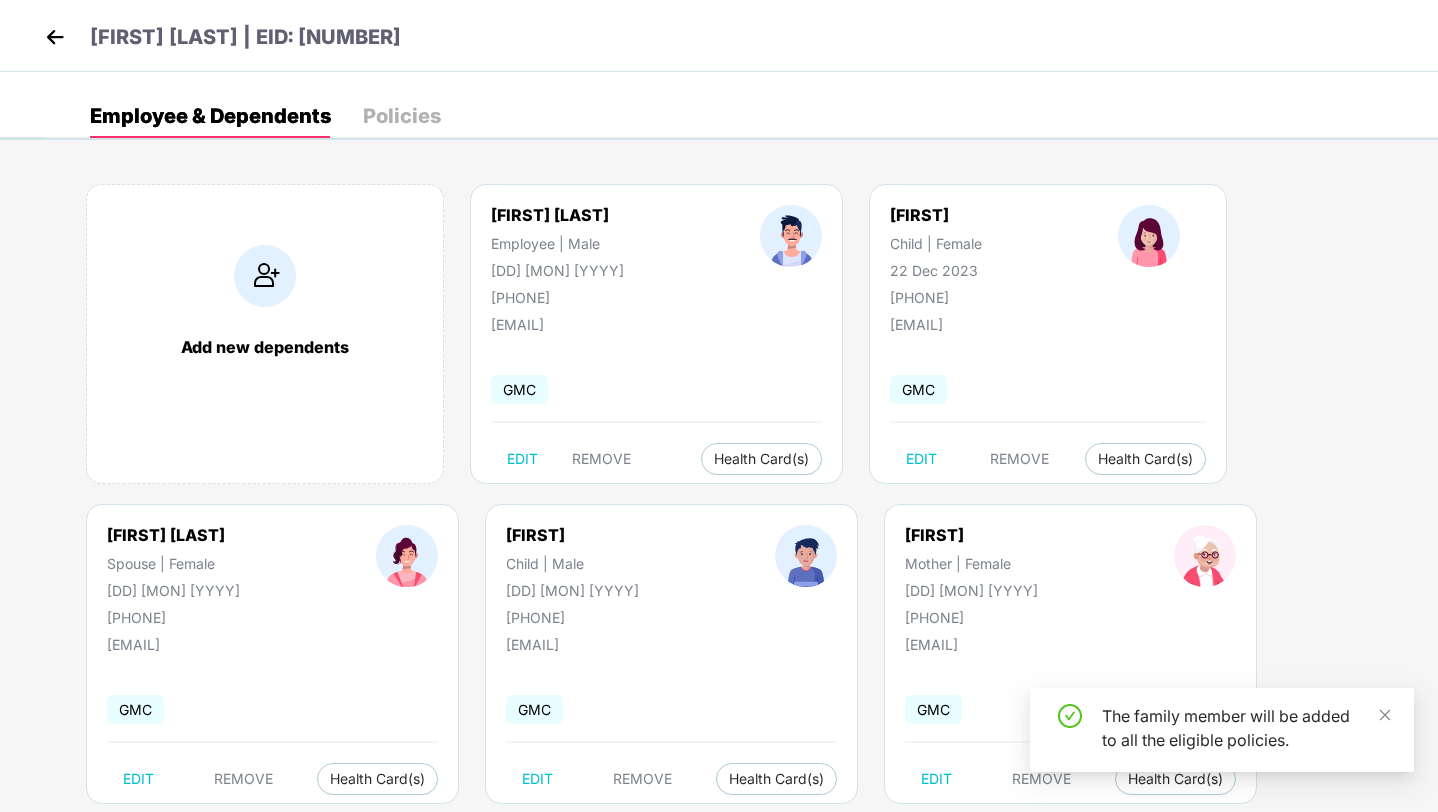 click at bounding box center (55, 37) 